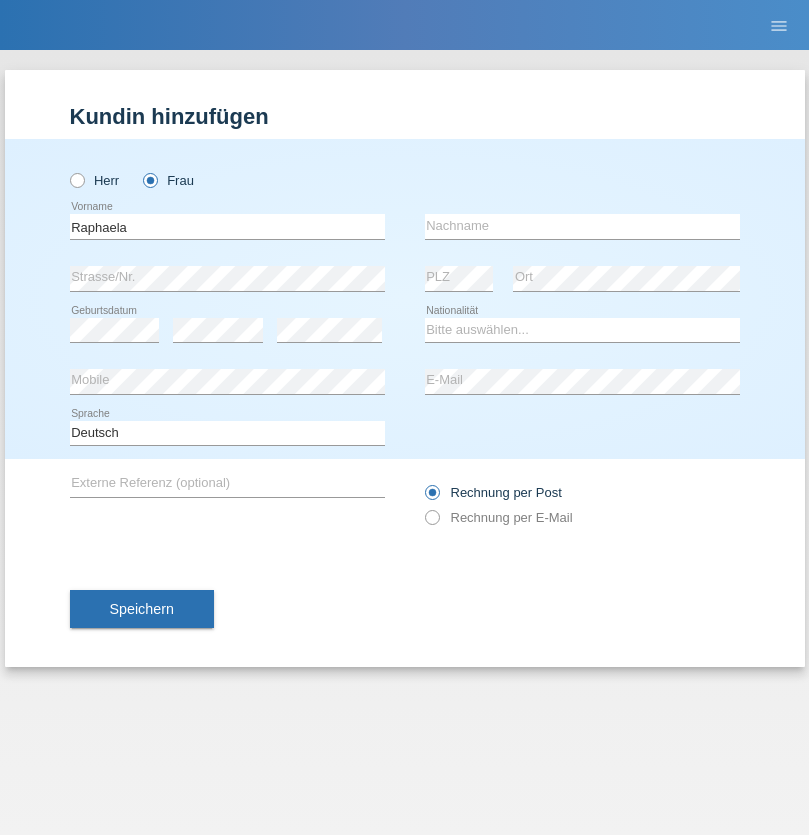 scroll, scrollTop: 0, scrollLeft: 0, axis: both 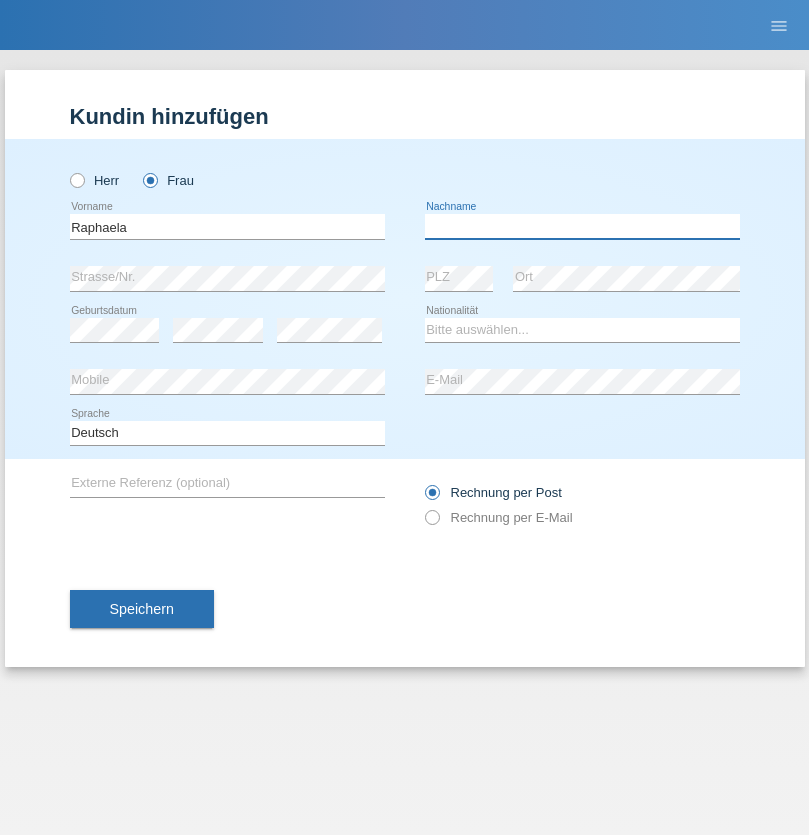 click at bounding box center (582, 226) 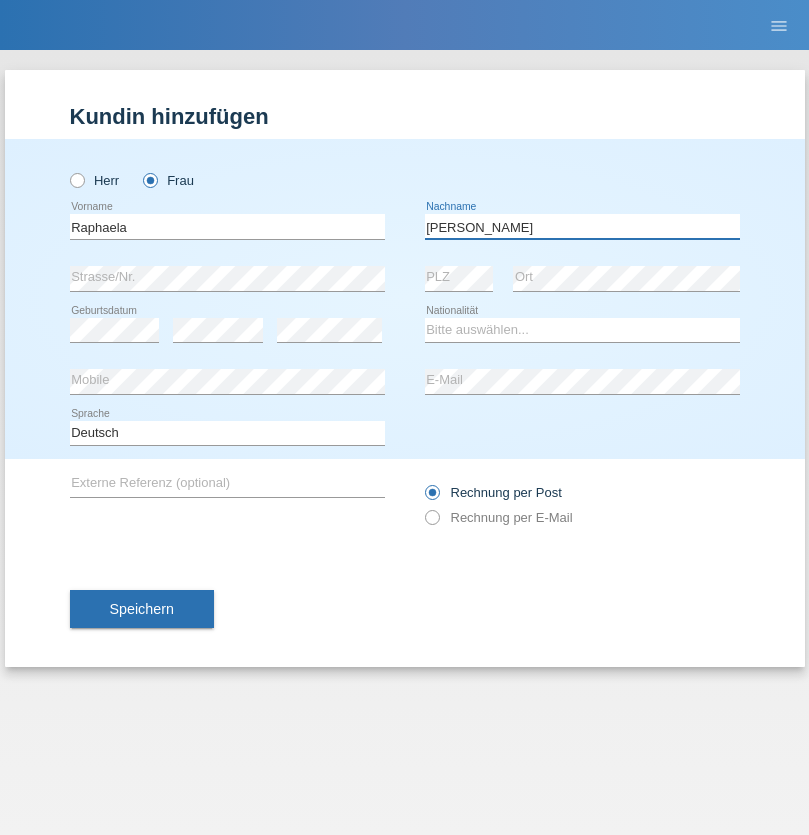 type on "[PERSON_NAME]" 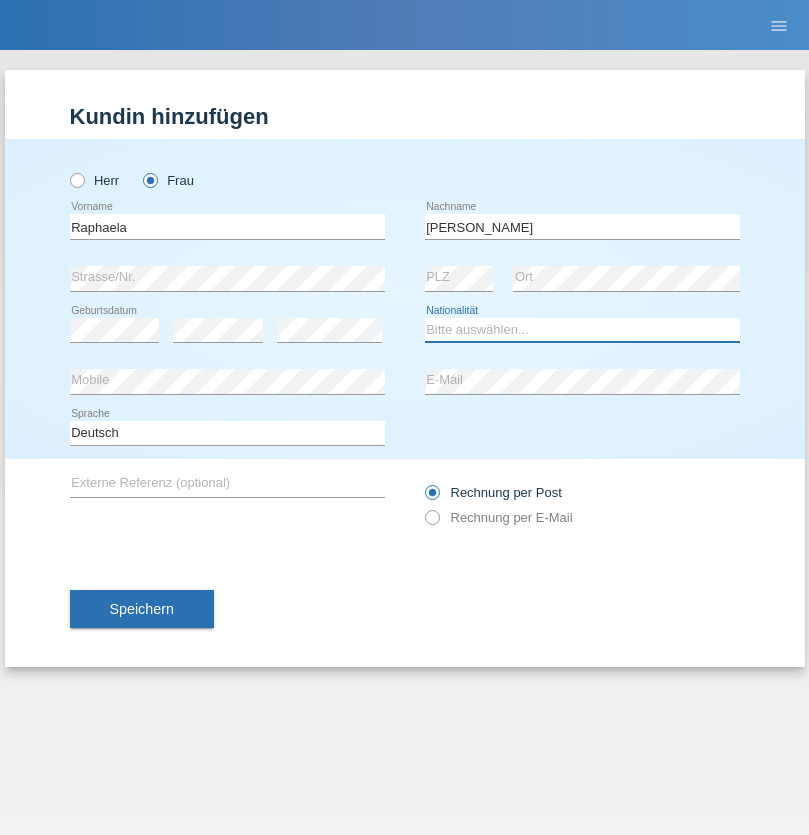 select on "NL" 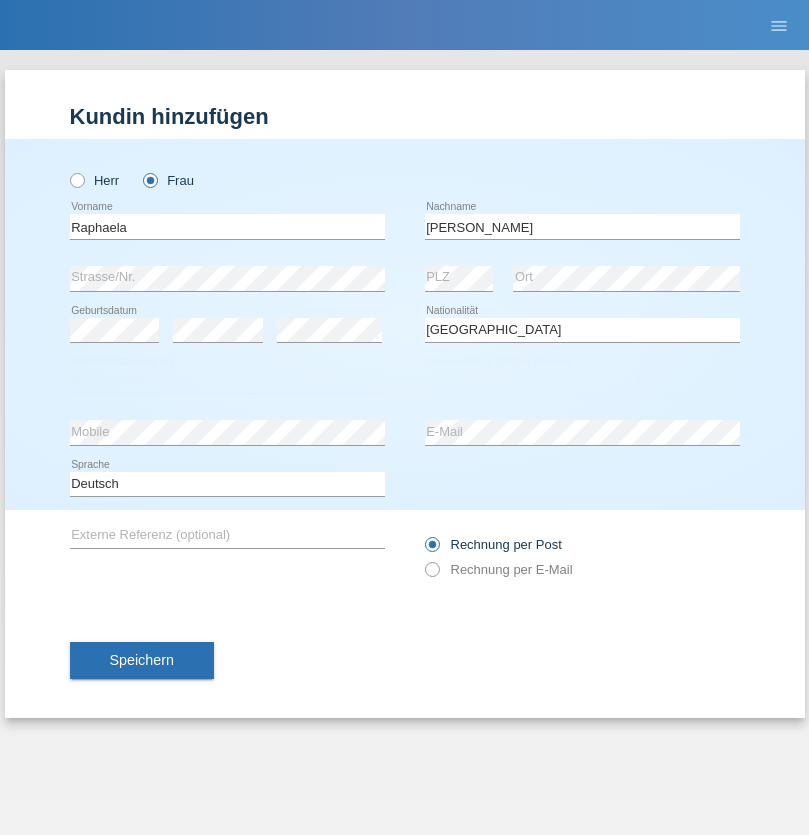 select on "C" 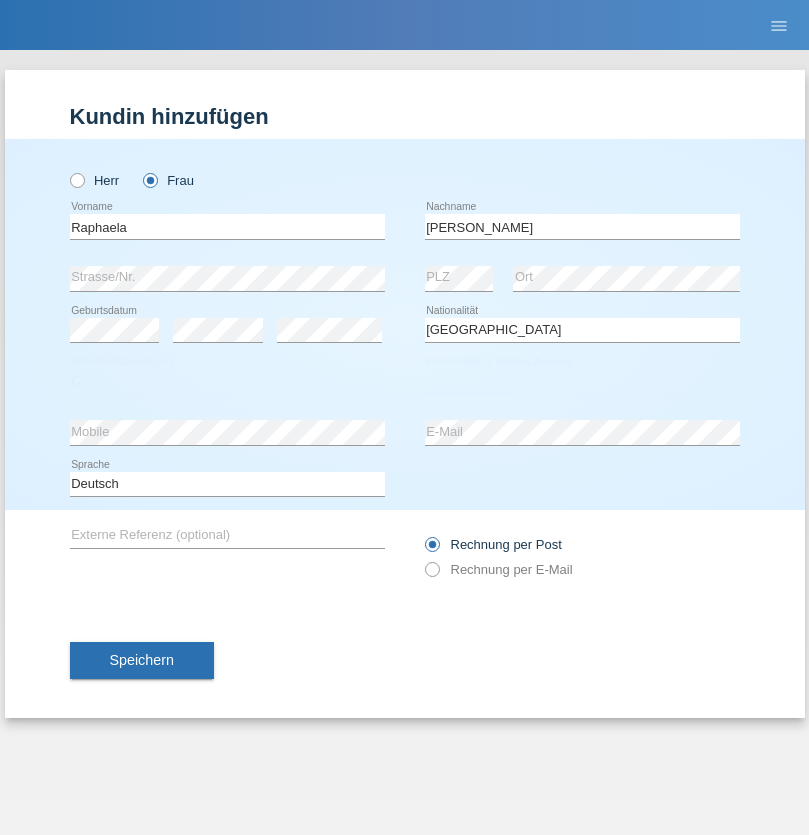 select on "03" 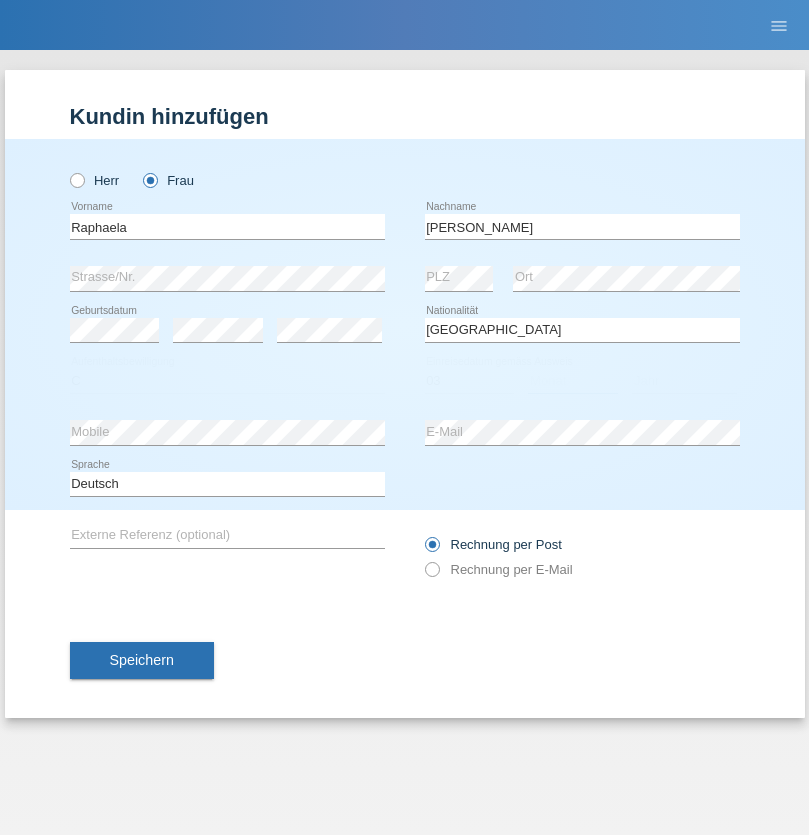 select on "08" 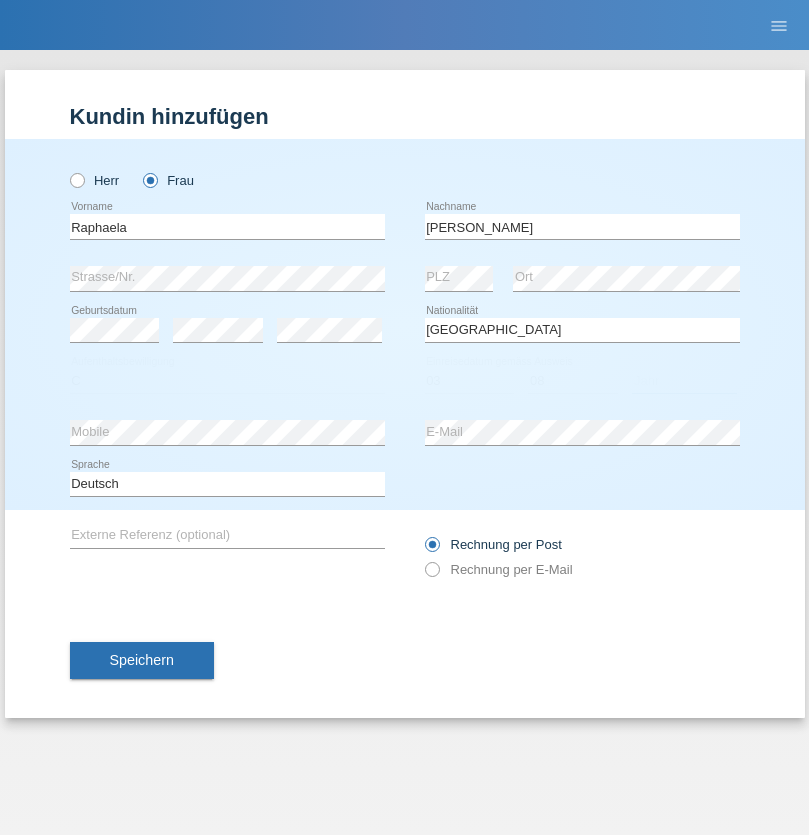 select on "2011" 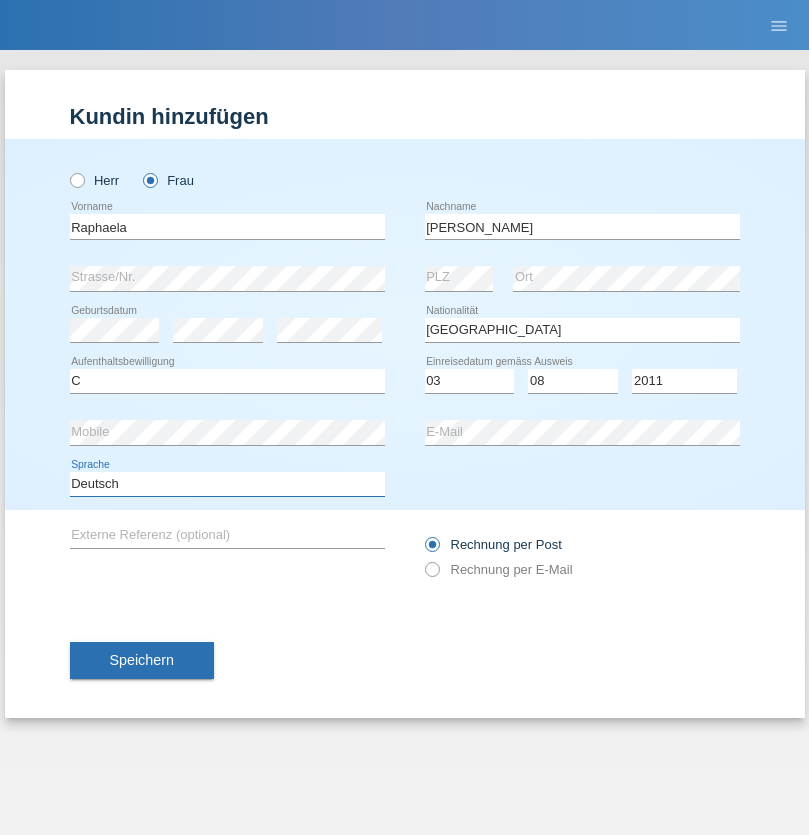 select on "en" 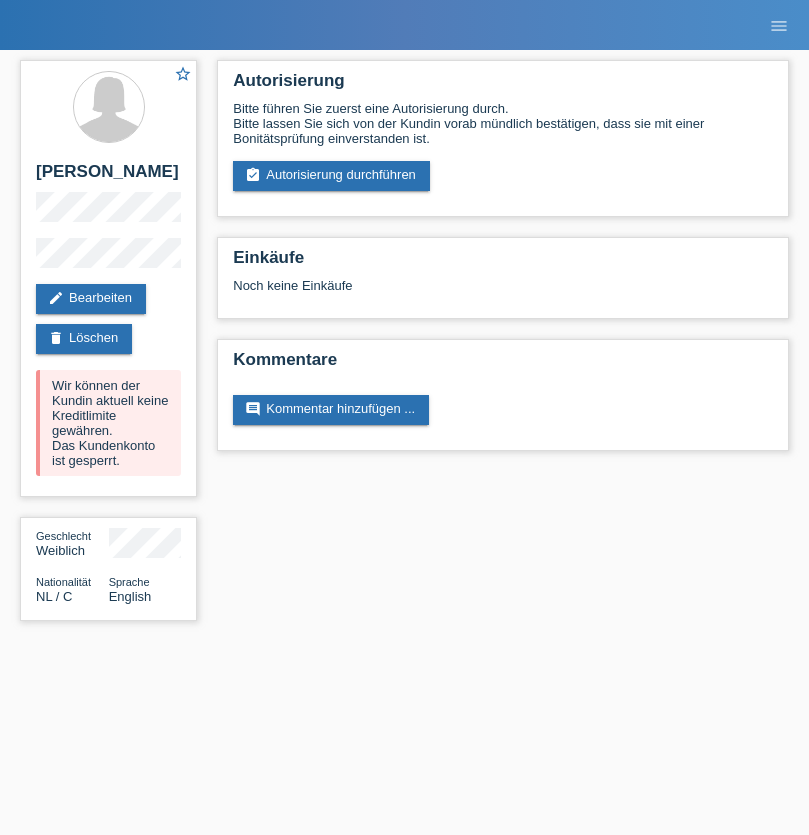 scroll, scrollTop: 0, scrollLeft: 0, axis: both 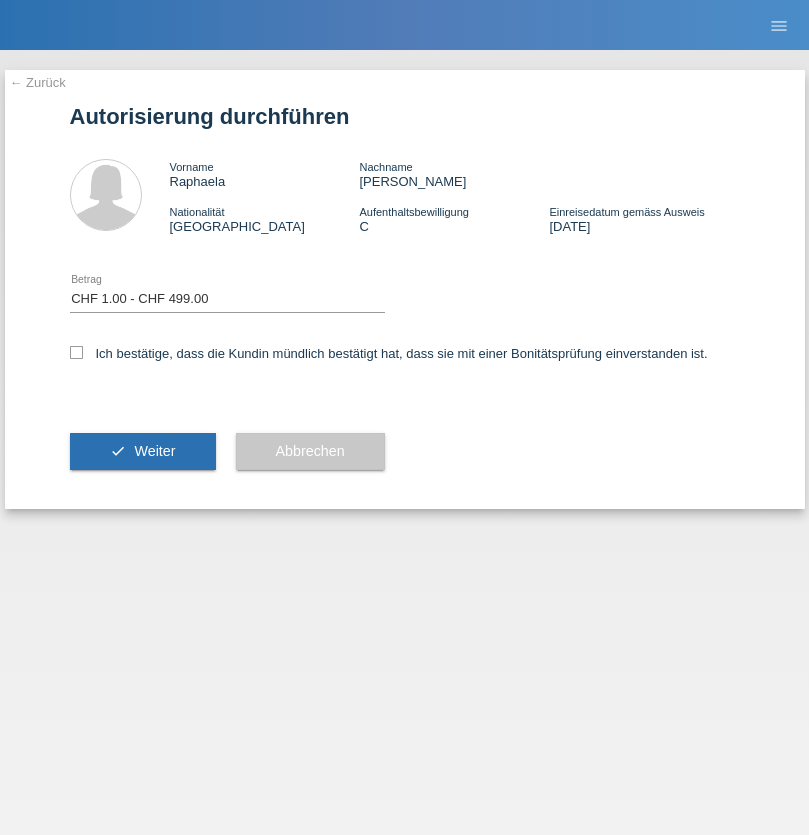 select on "1" 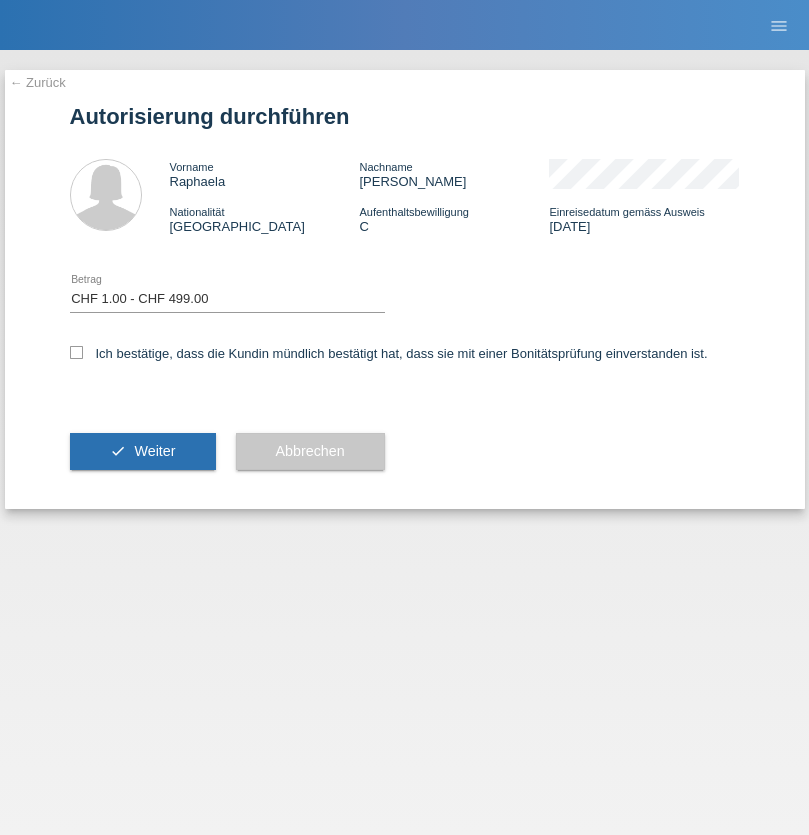 checkbox on "true" 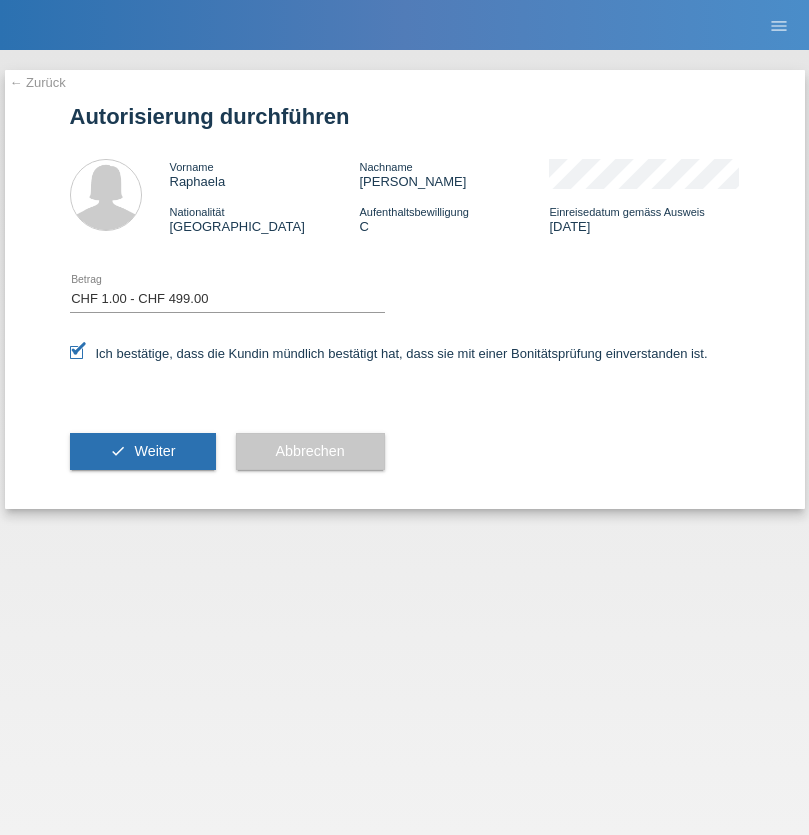 scroll, scrollTop: 0, scrollLeft: 0, axis: both 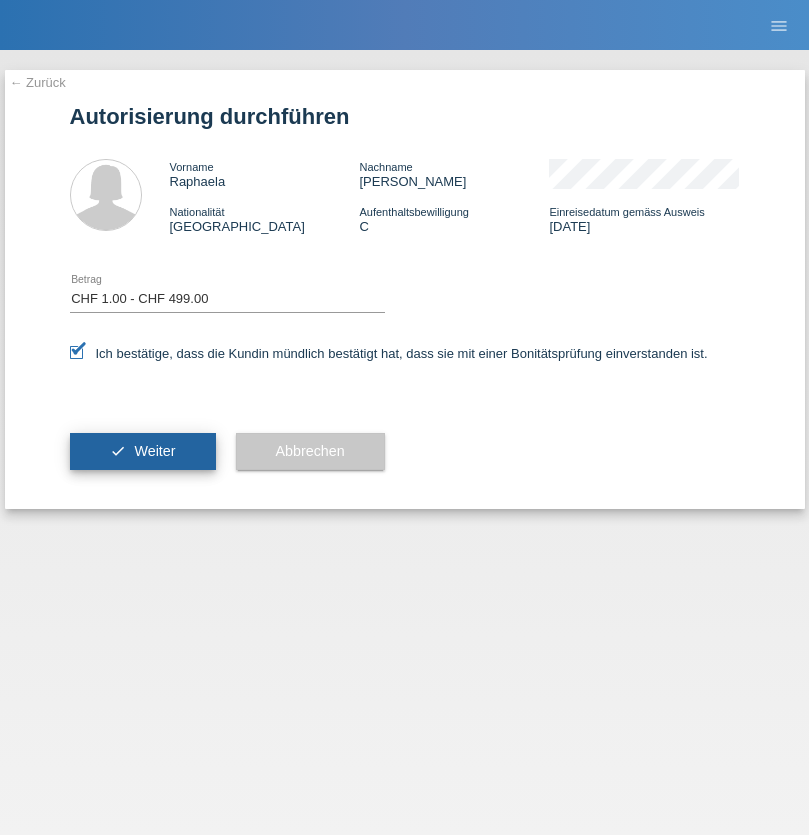 click on "Weiter" at bounding box center [154, 451] 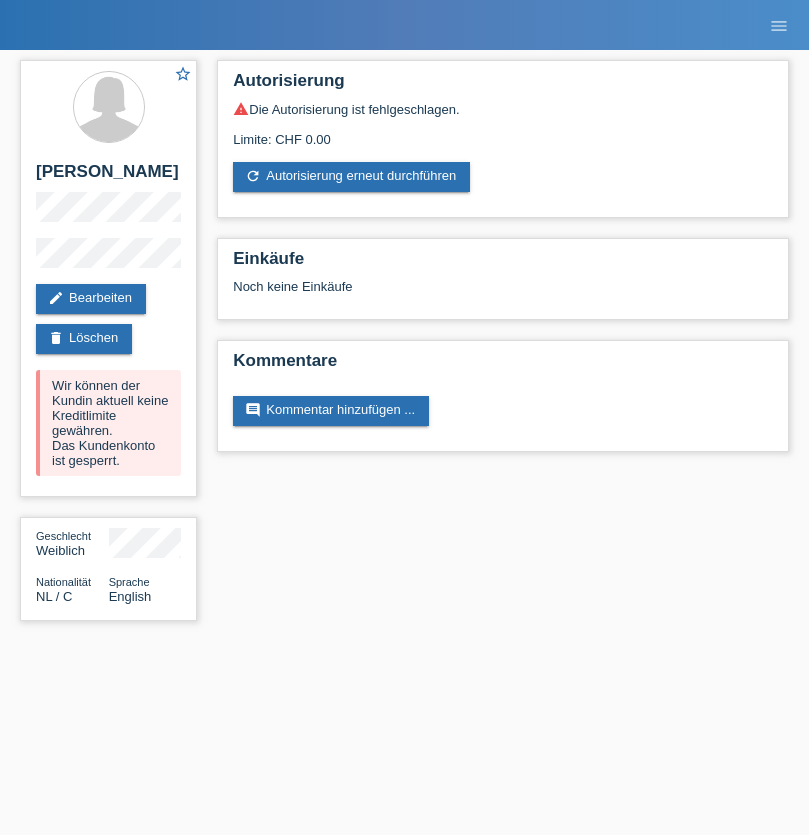 scroll, scrollTop: 0, scrollLeft: 0, axis: both 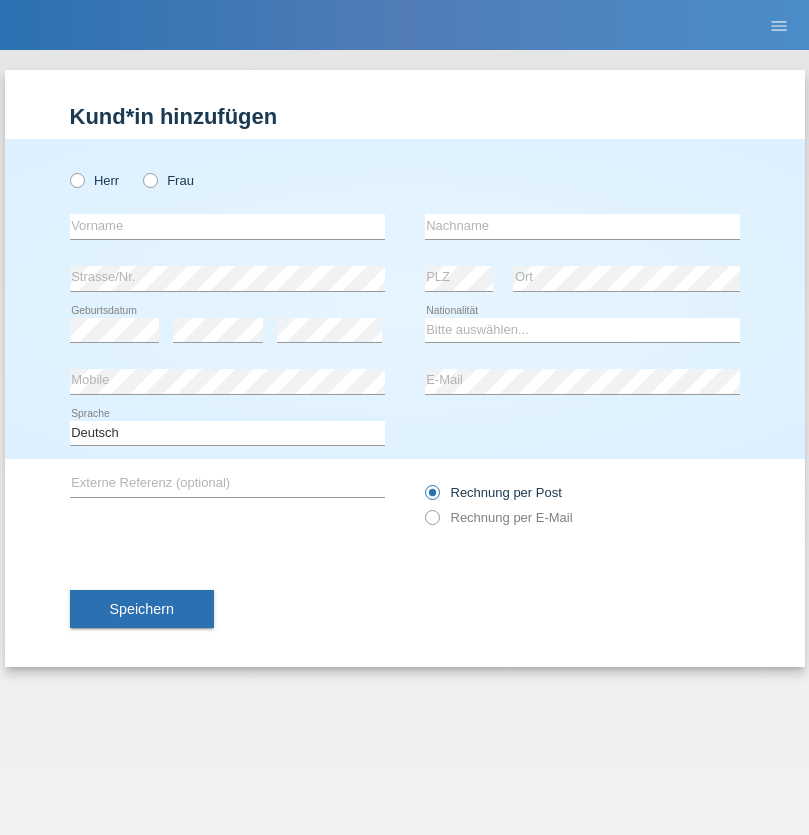 radio on "true" 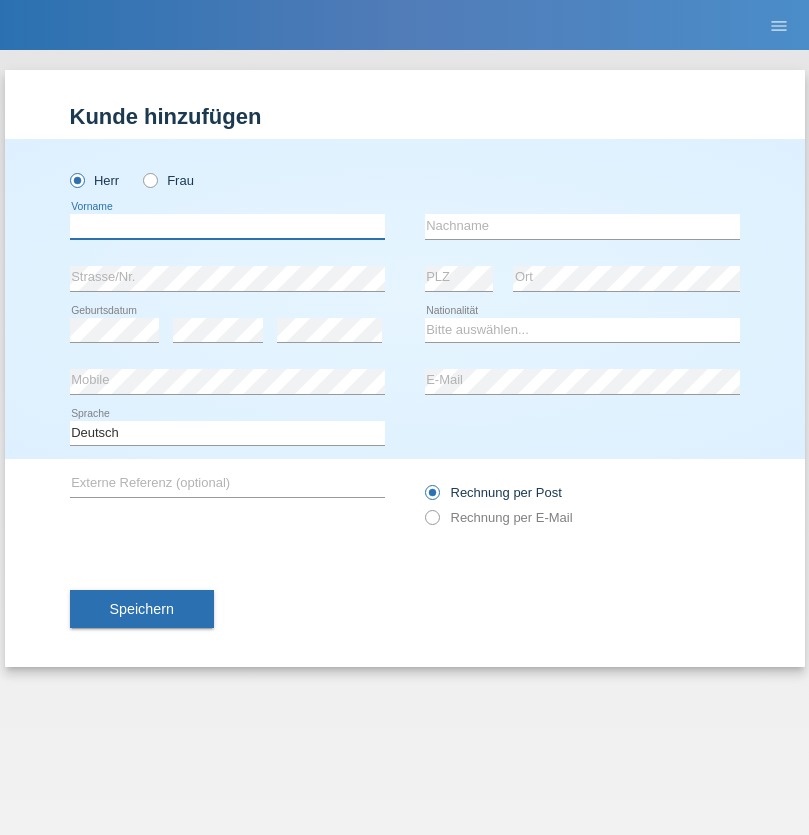 click at bounding box center (227, 226) 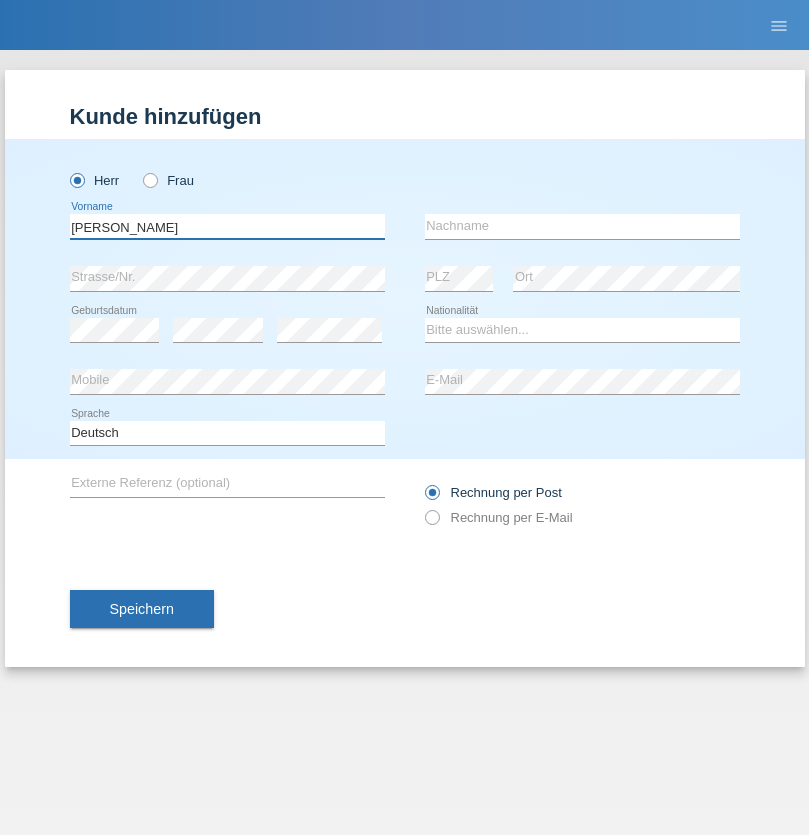 type on "Anton" 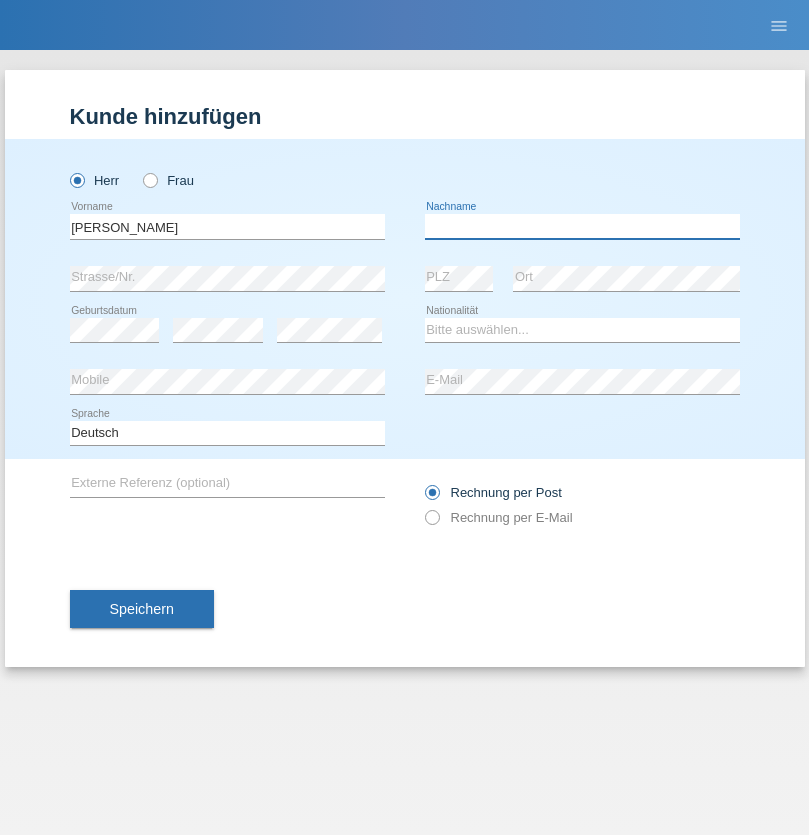 click at bounding box center (582, 226) 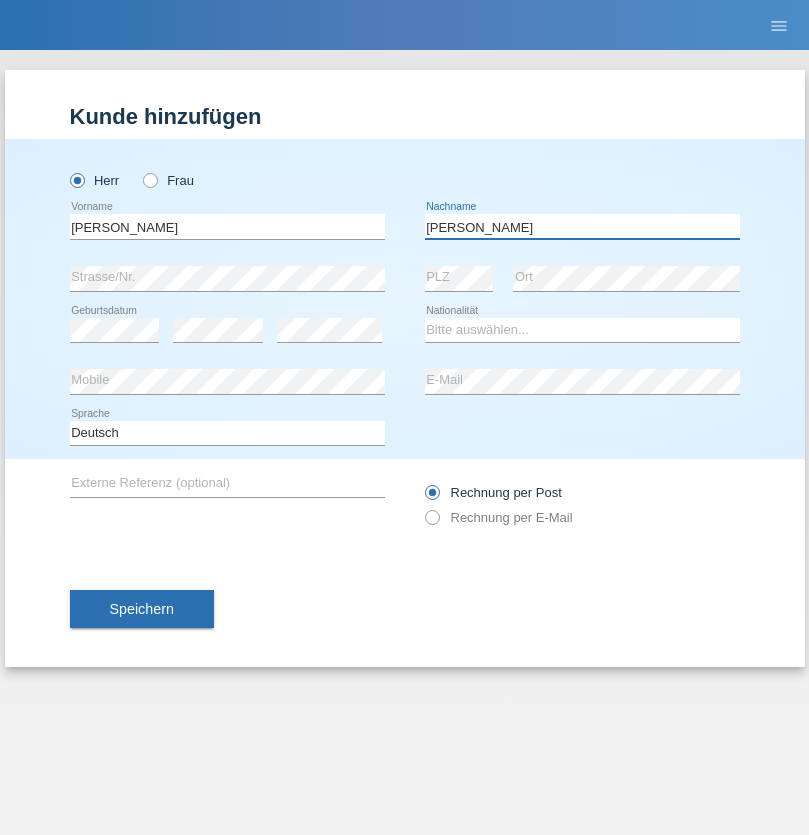 type on "Hristov" 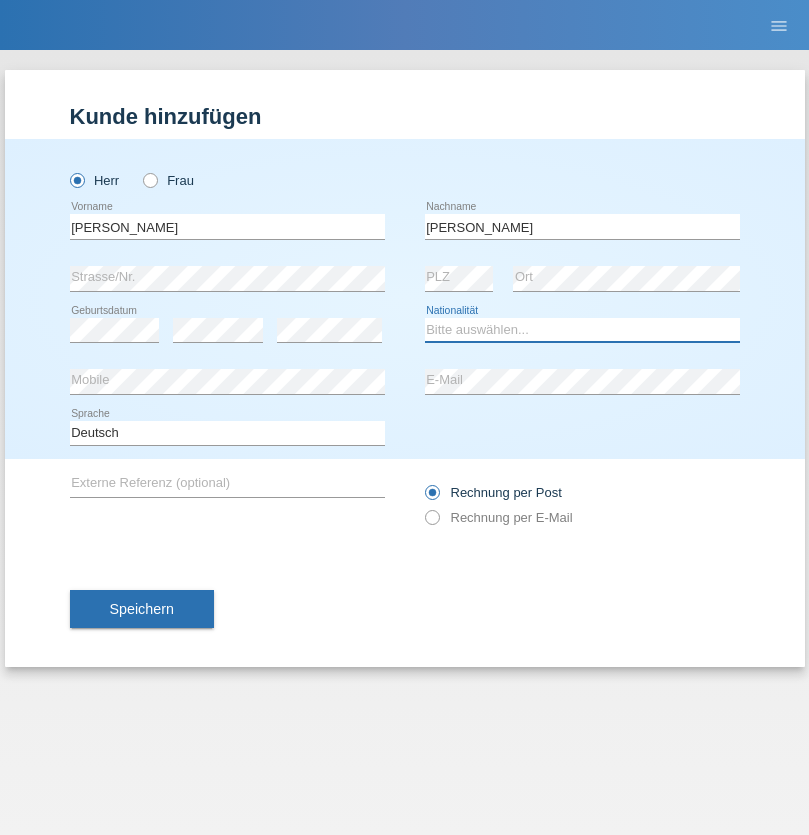 select on "BG" 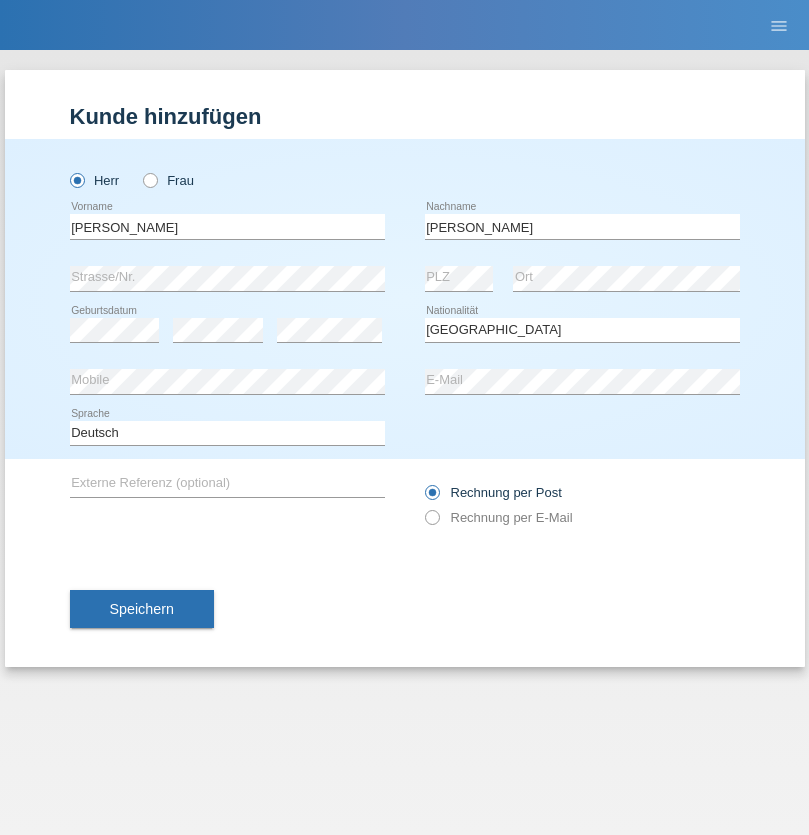 select on "C" 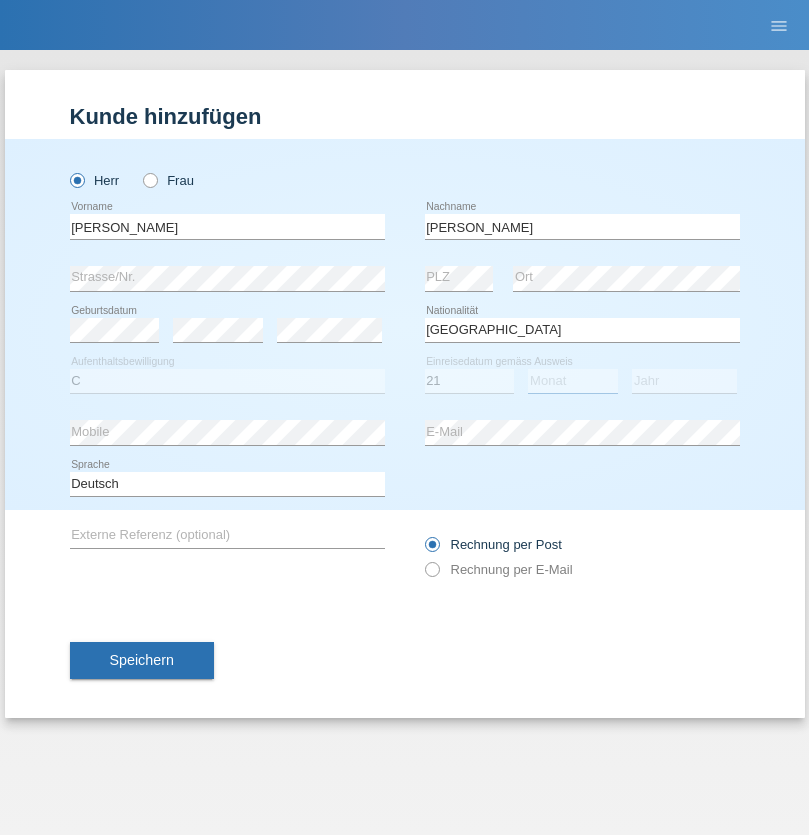 select on "08" 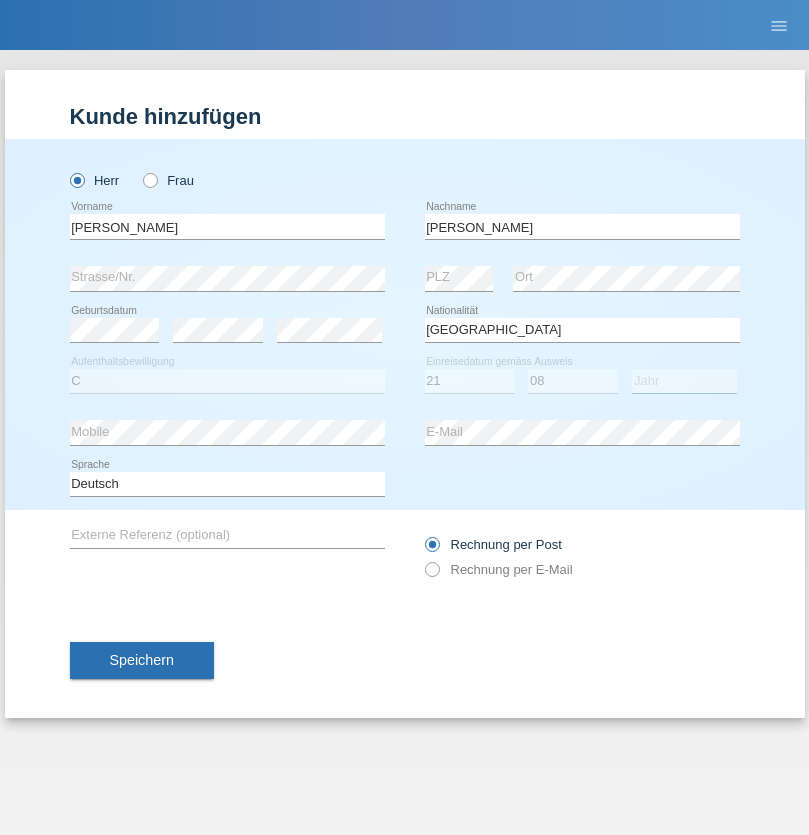 select on "2004" 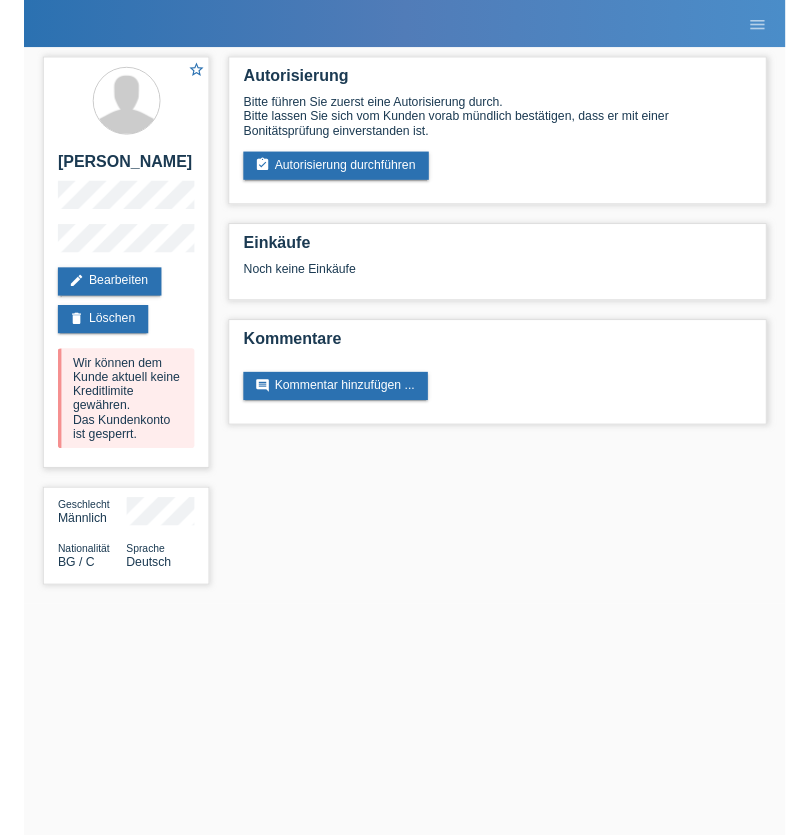 scroll, scrollTop: 0, scrollLeft: 0, axis: both 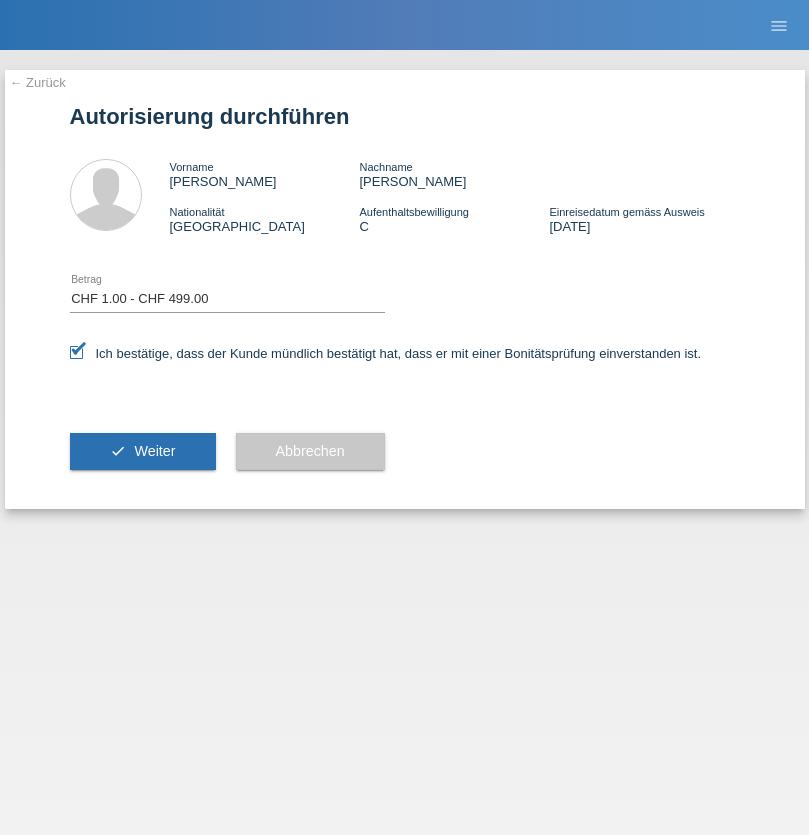 select on "1" 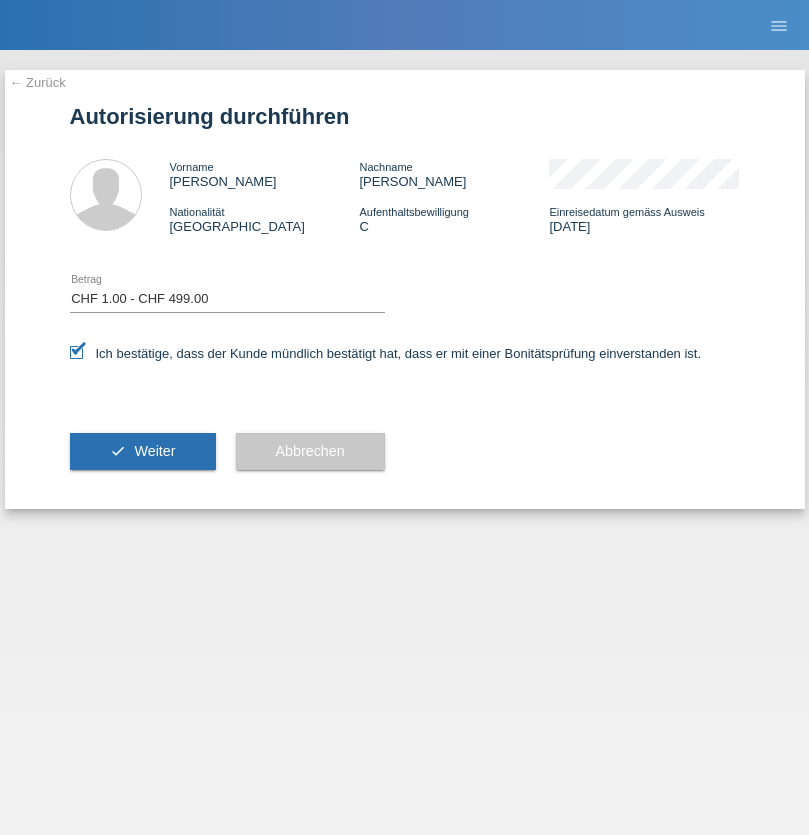 scroll, scrollTop: 0, scrollLeft: 0, axis: both 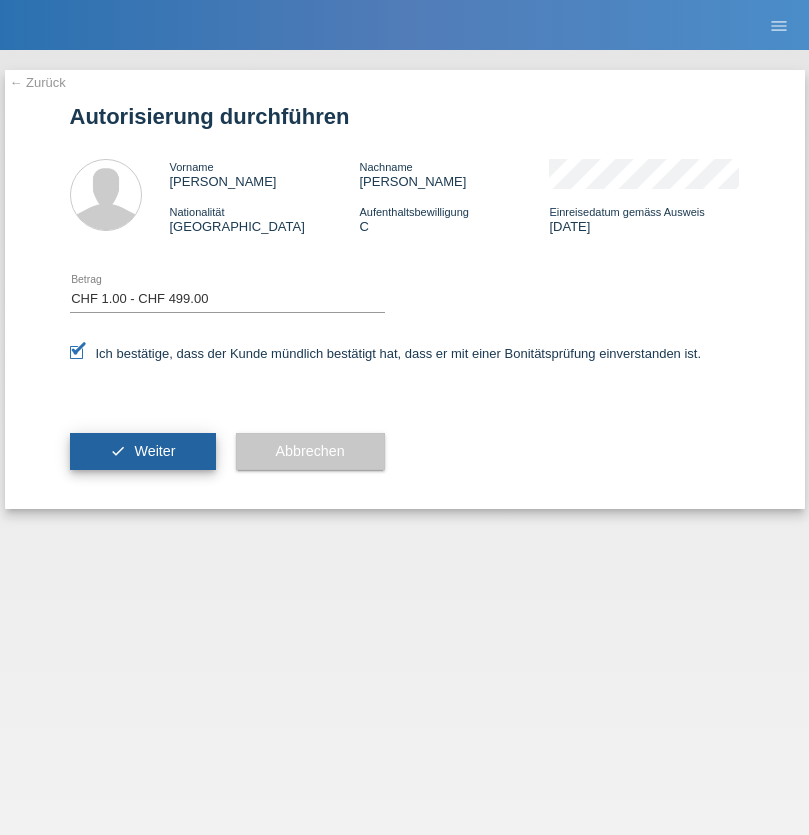 click on "Weiter" at bounding box center (154, 451) 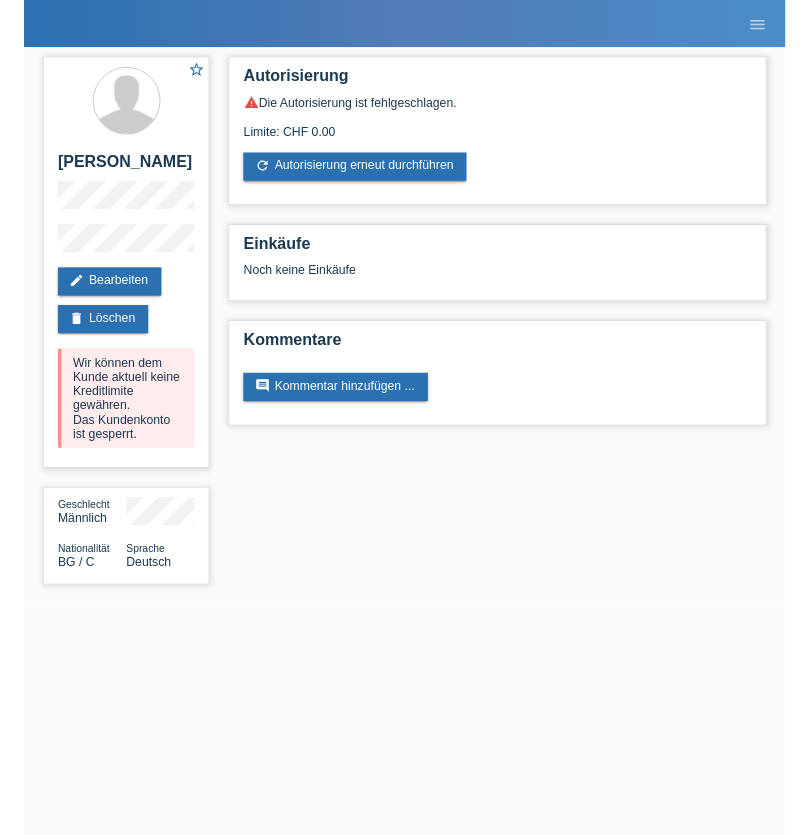 scroll, scrollTop: 0, scrollLeft: 0, axis: both 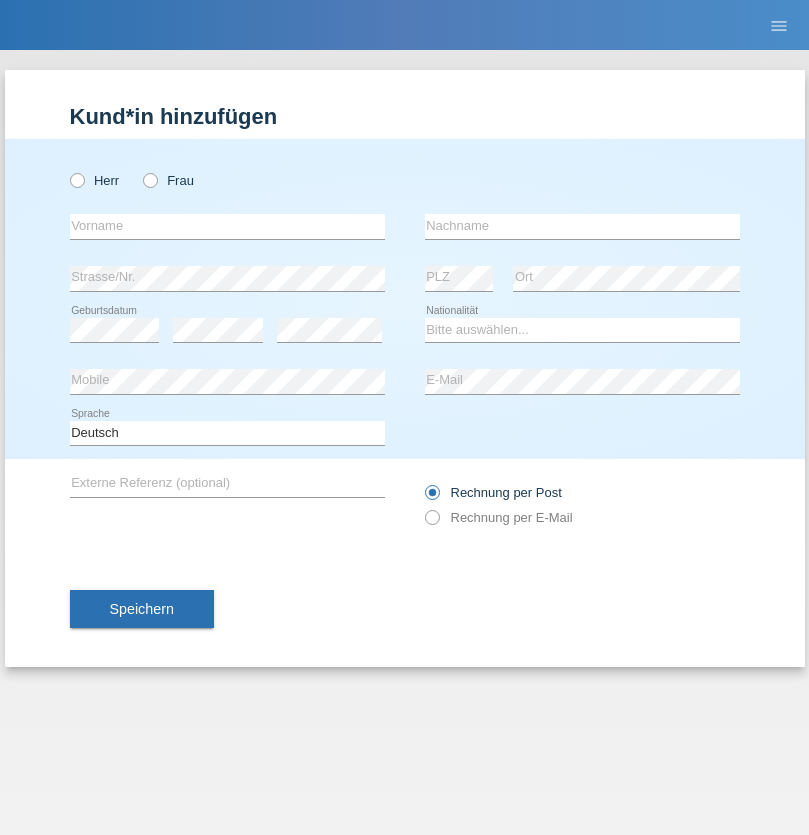 radio on "true" 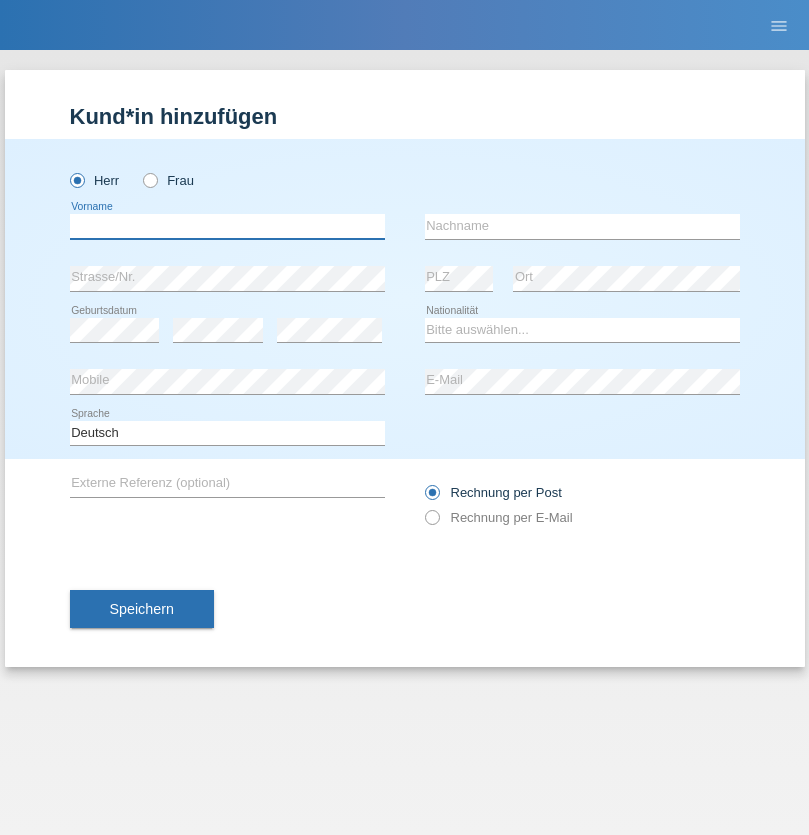 click at bounding box center [227, 226] 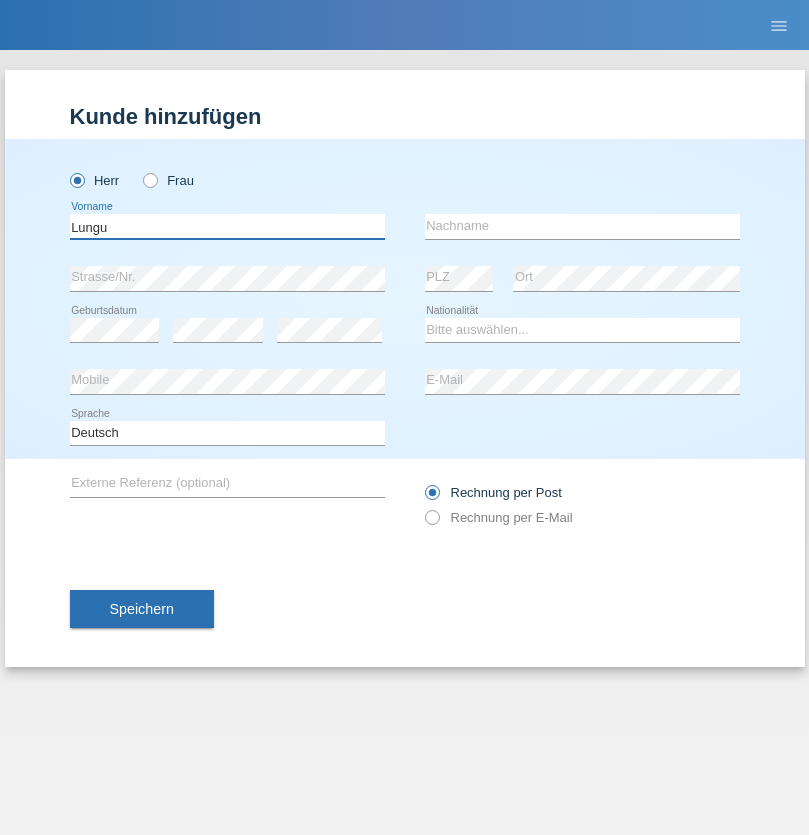 type on "Lungu" 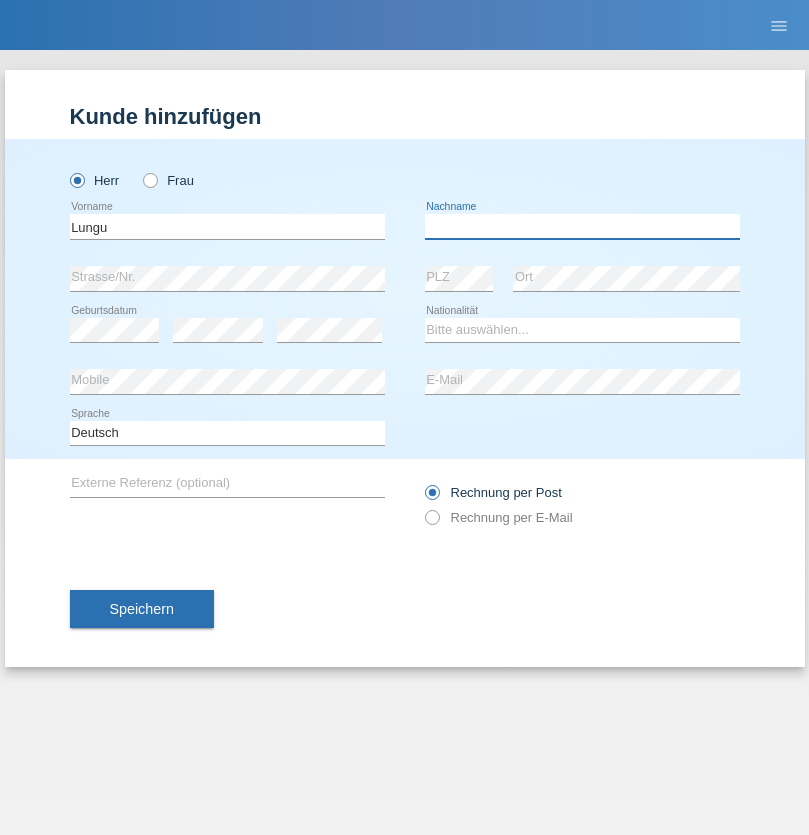 click at bounding box center (582, 226) 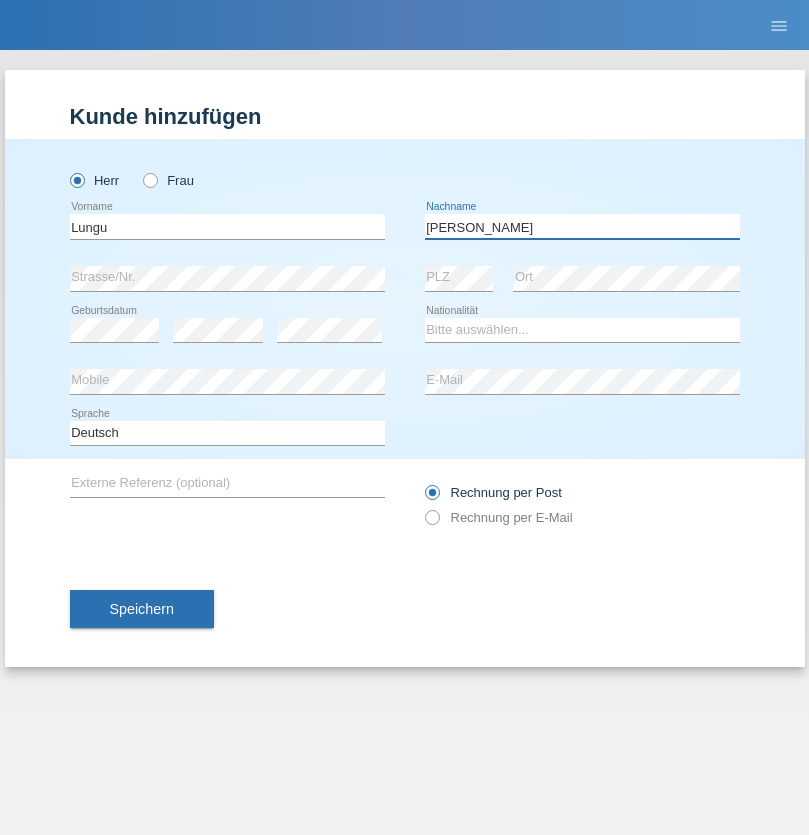 type on "Cristian" 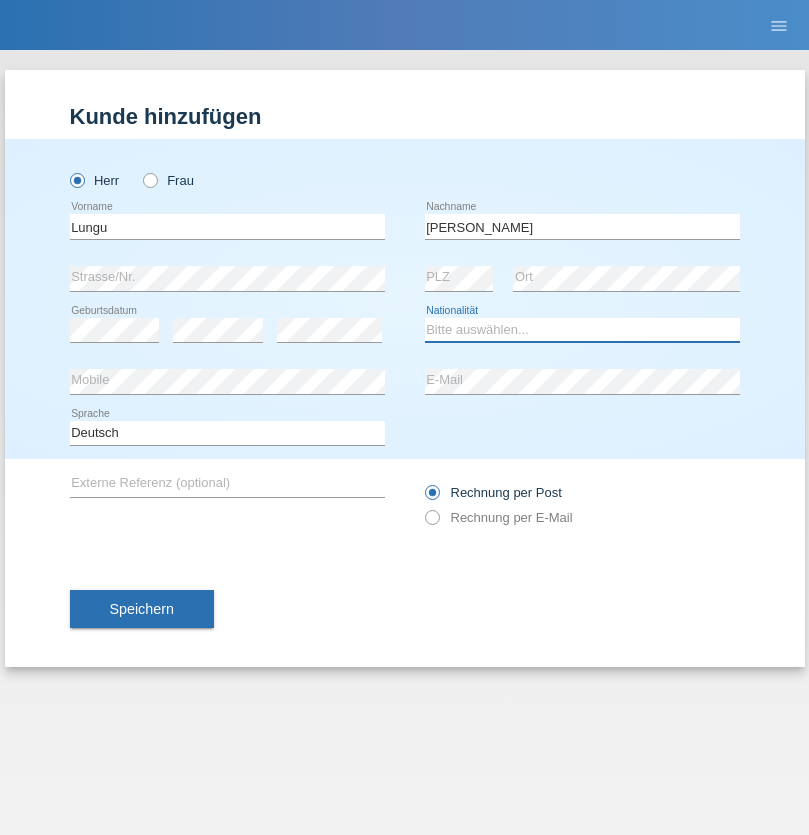 select on "RO" 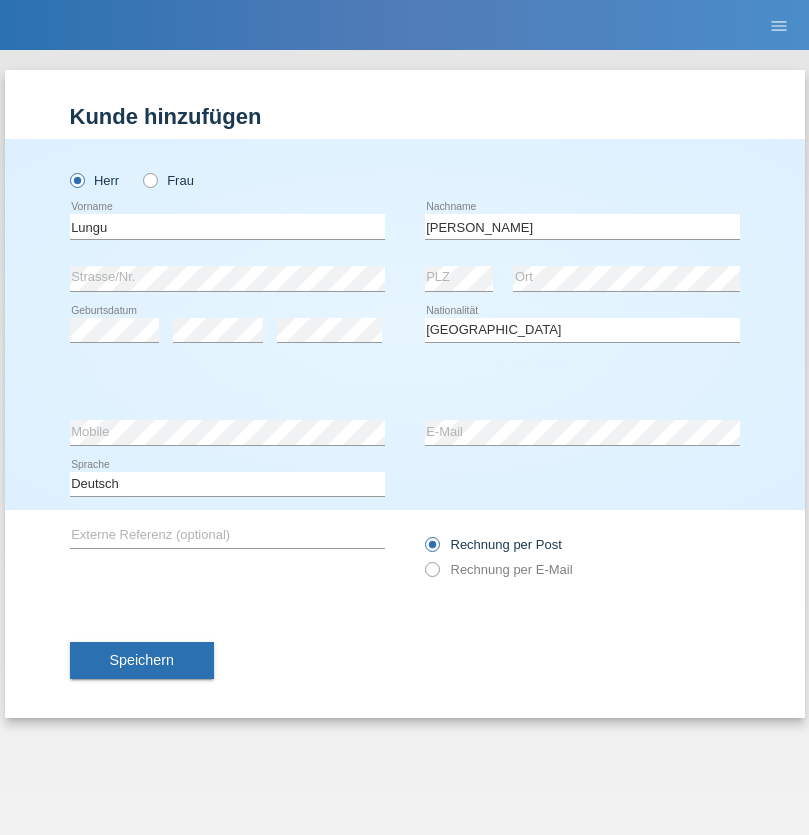 select on "C" 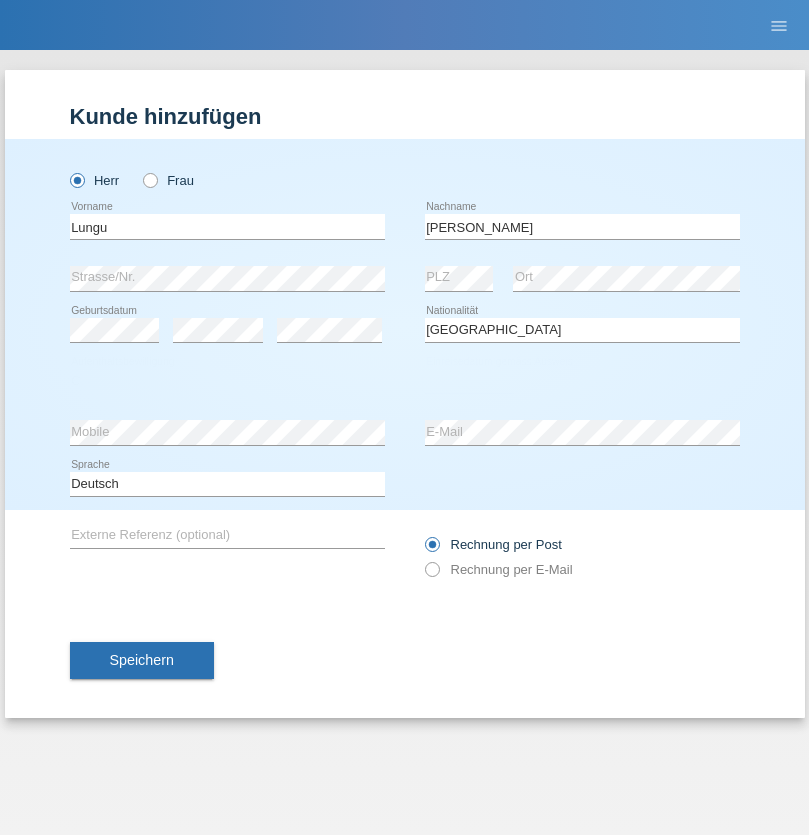 select on "20" 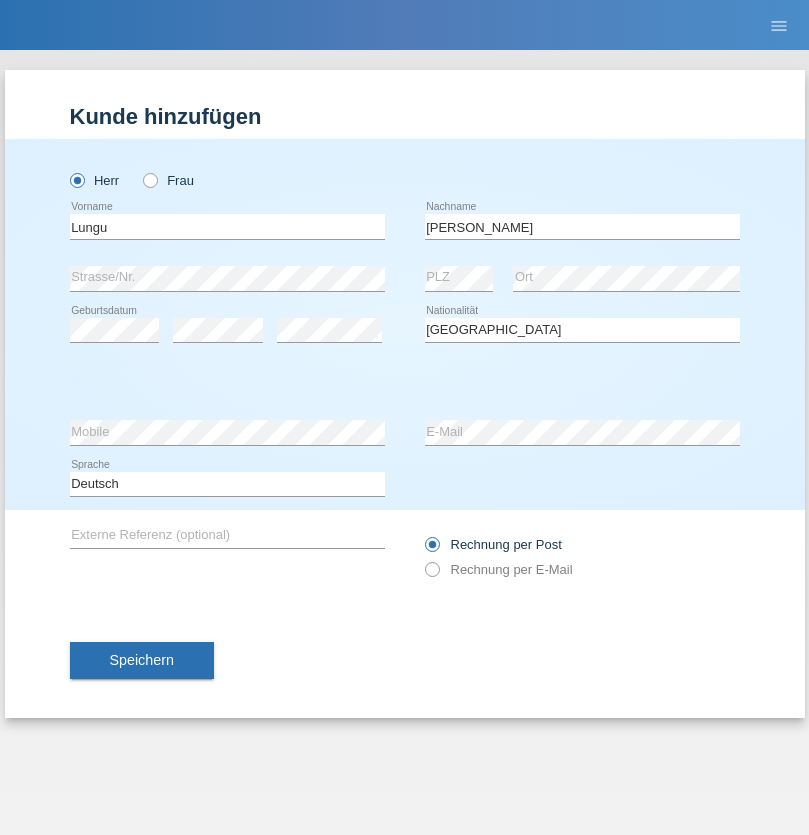 select on "02" 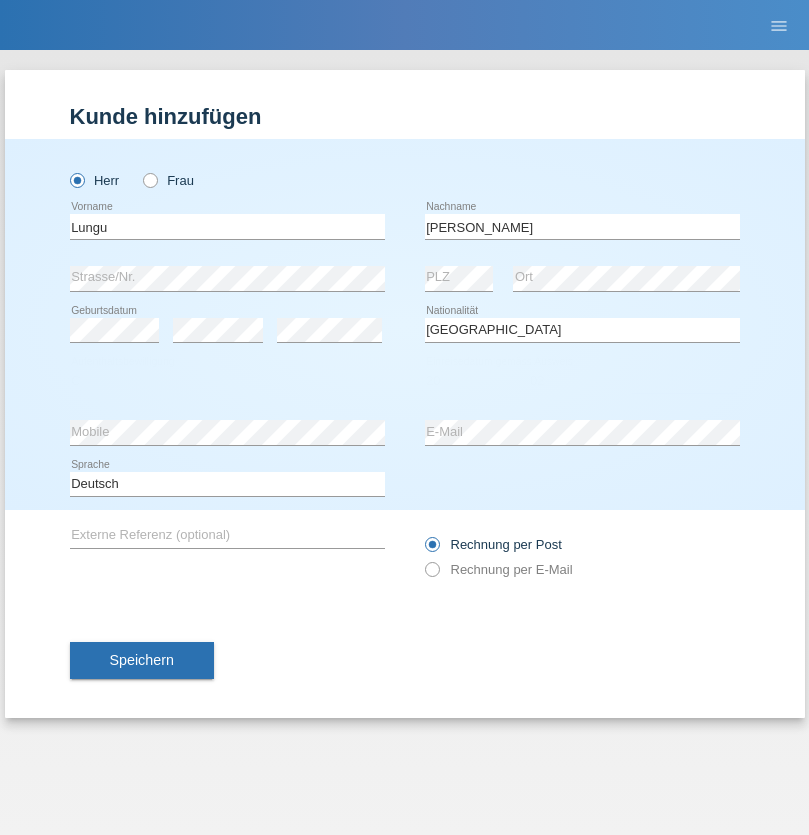 select on "1996" 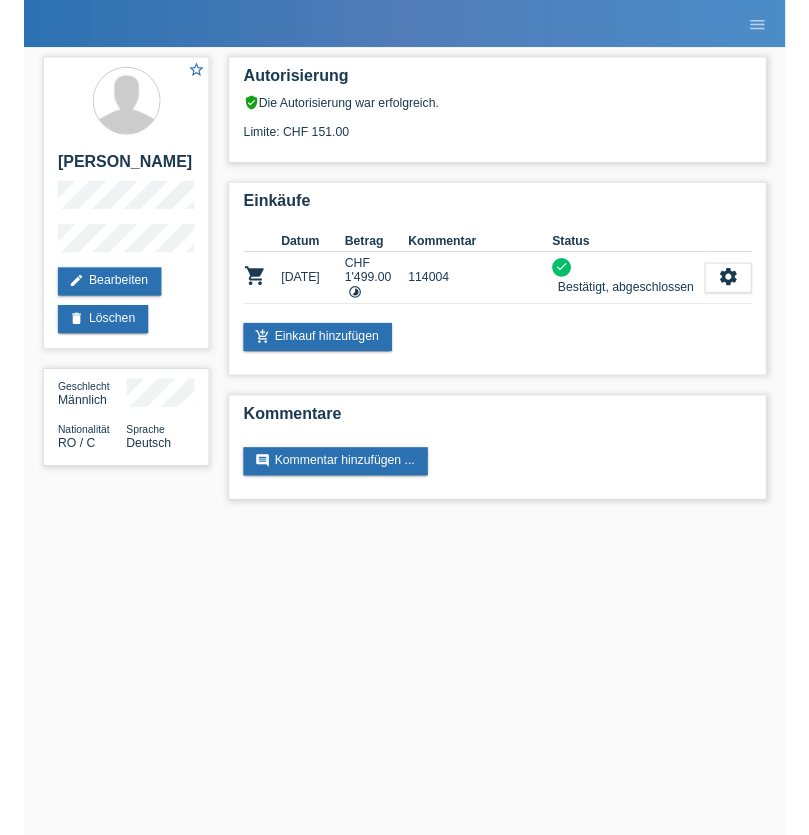 scroll, scrollTop: 0, scrollLeft: 0, axis: both 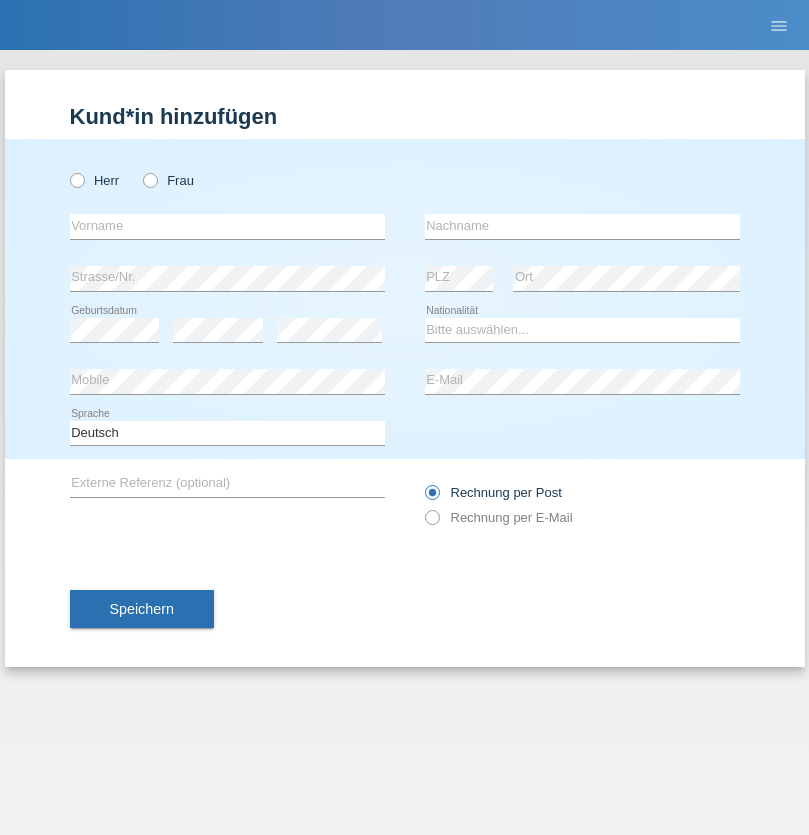 radio on "true" 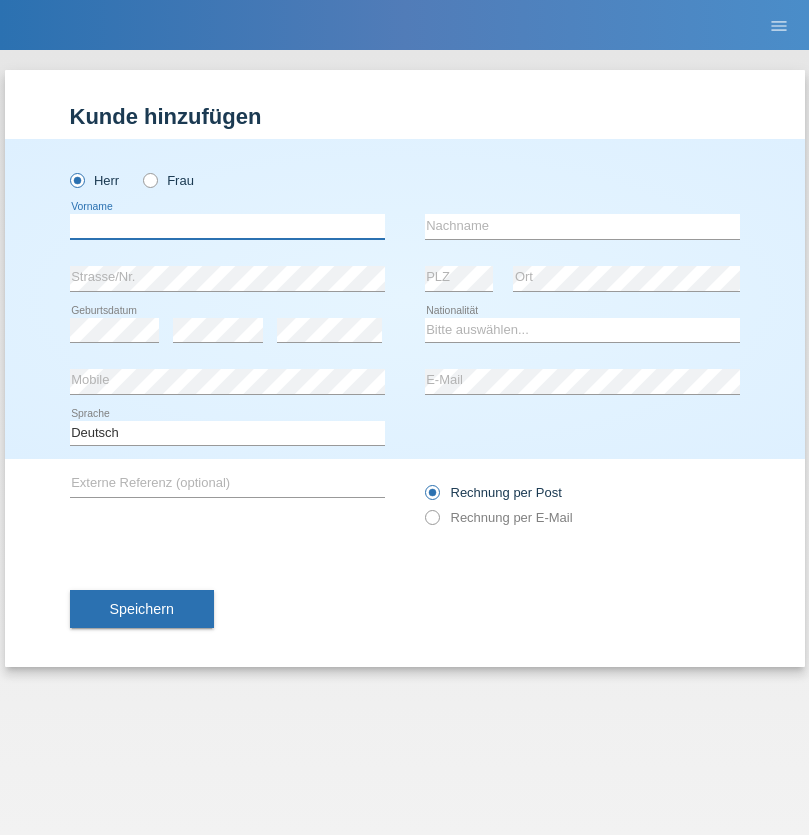 click at bounding box center (227, 226) 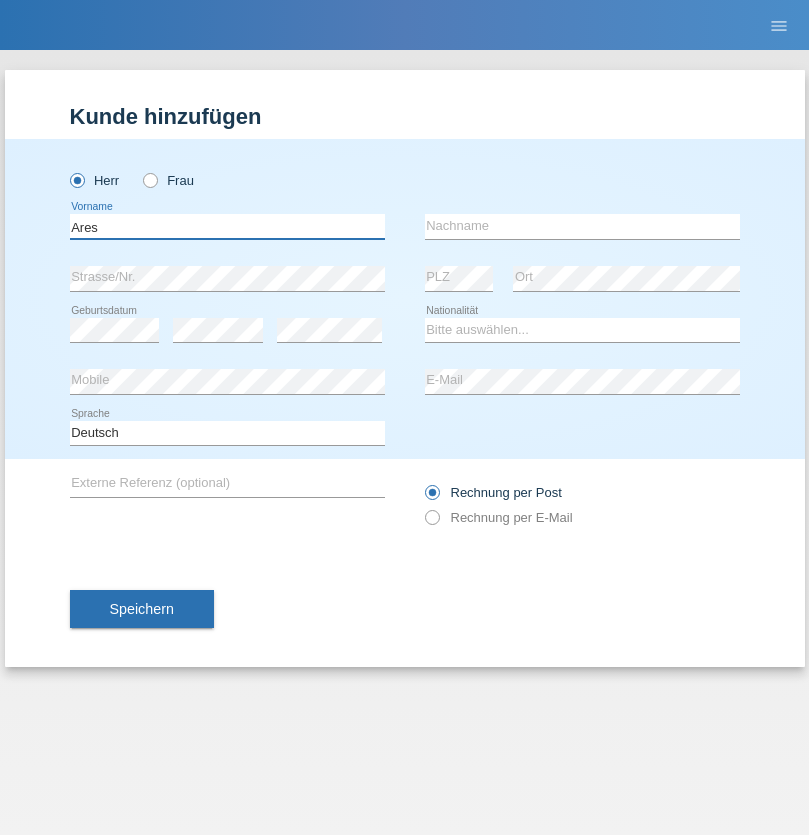 type on "Ares" 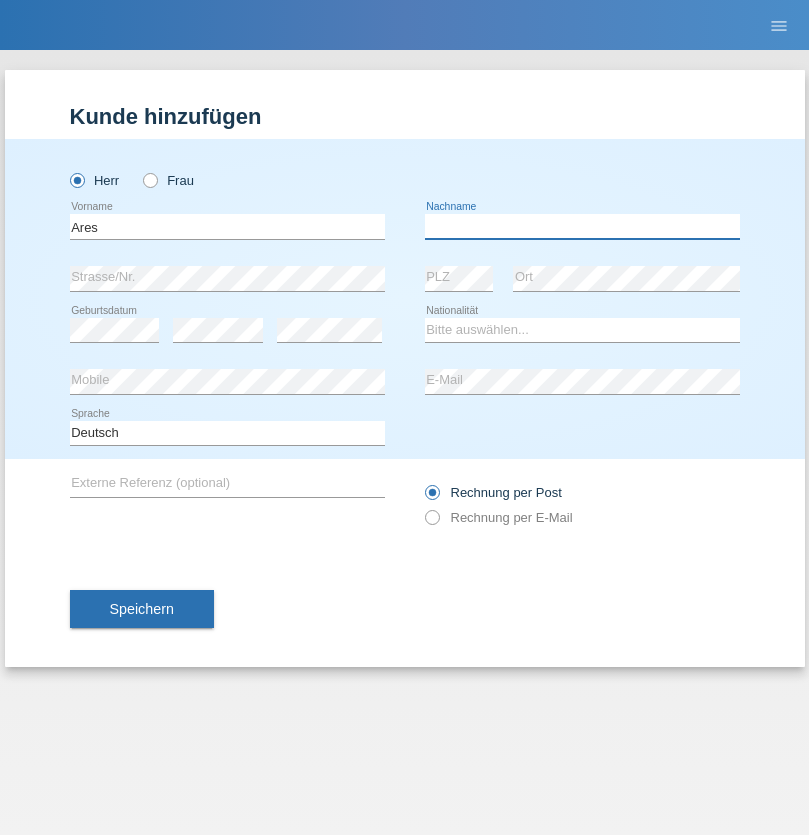 click at bounding box center [582, 226] 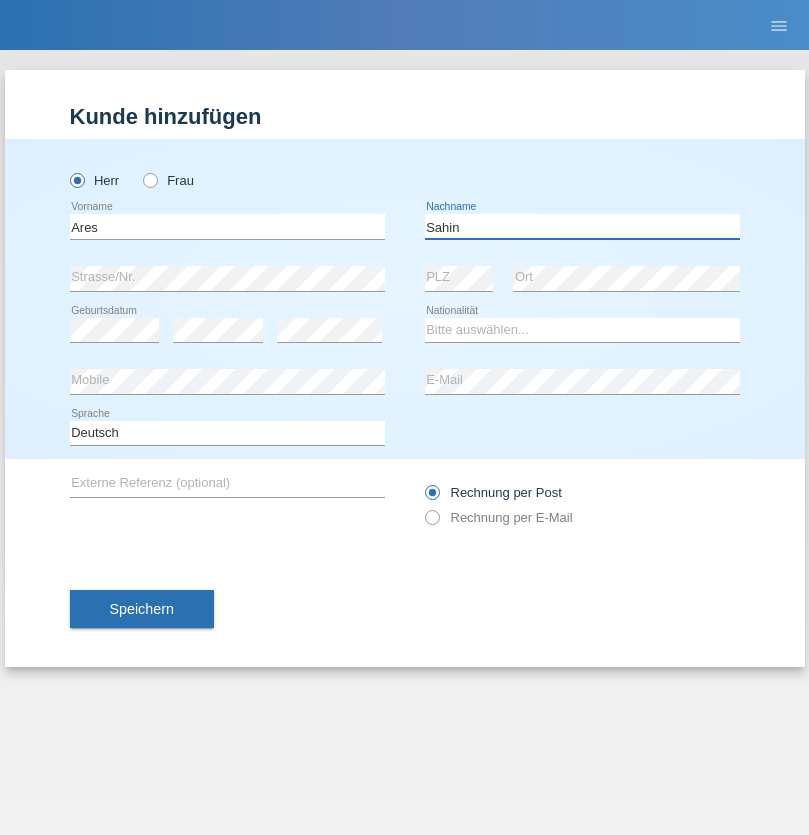 type on "Sahin" 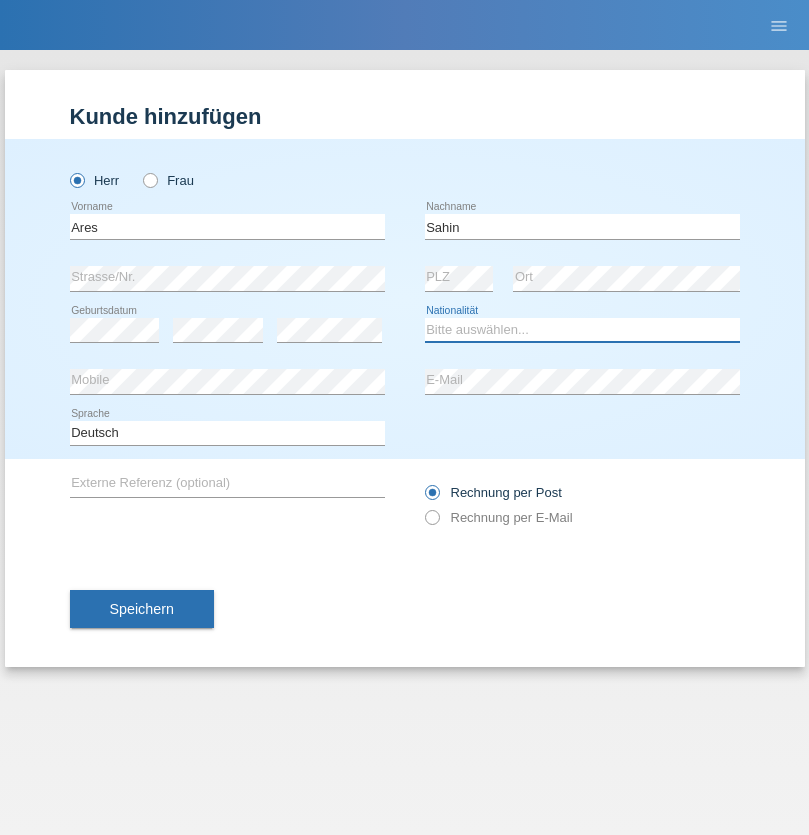 select on "CH" 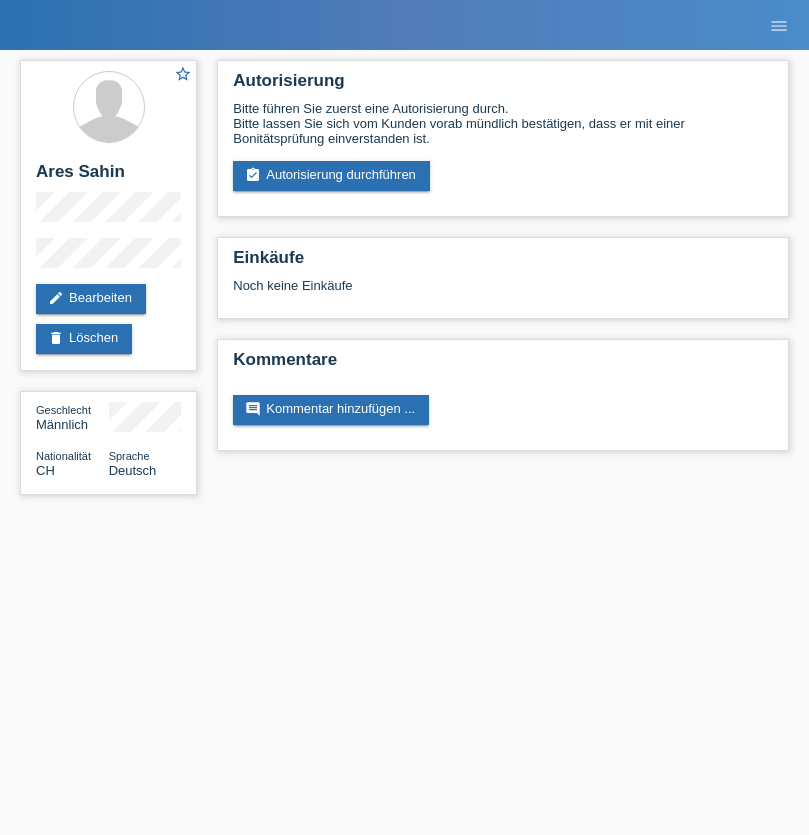 scroll, scrollTop: 0, scrollLeft: 0, axis: both 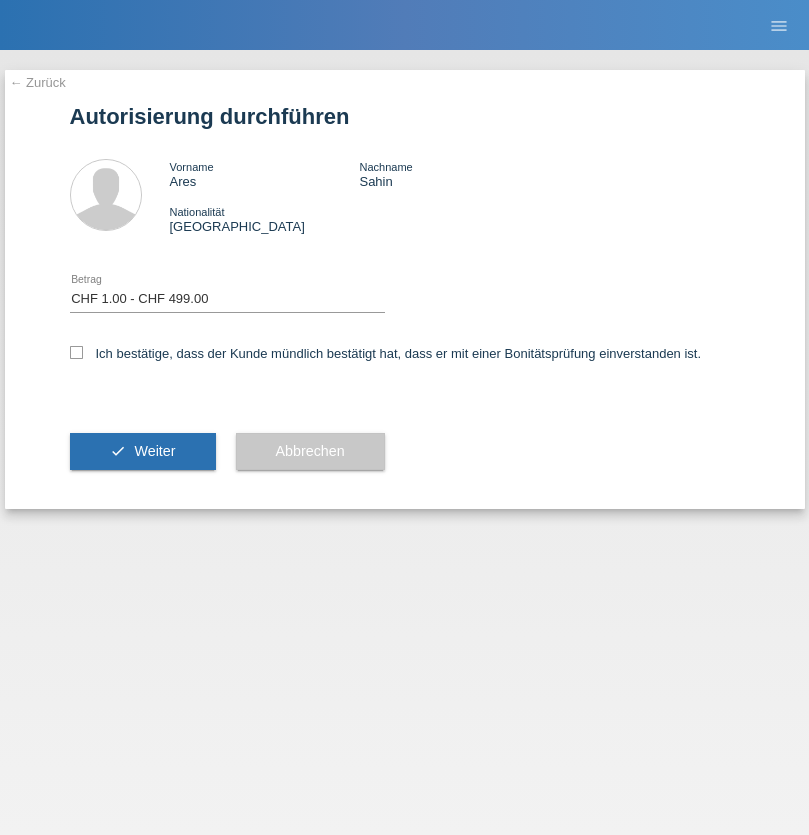 select on "1" 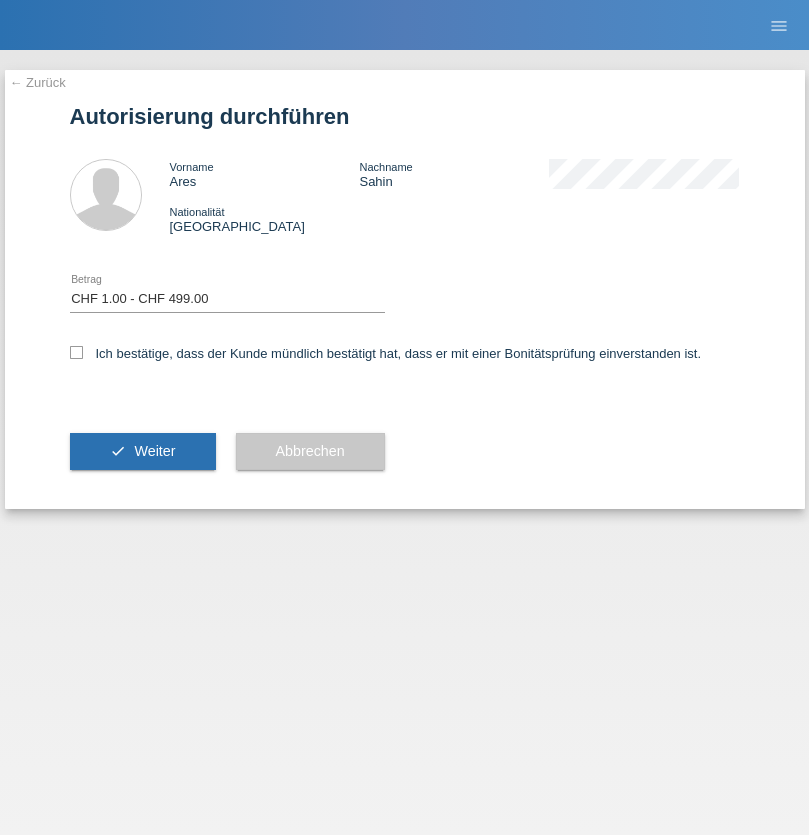 checkbox on "true" 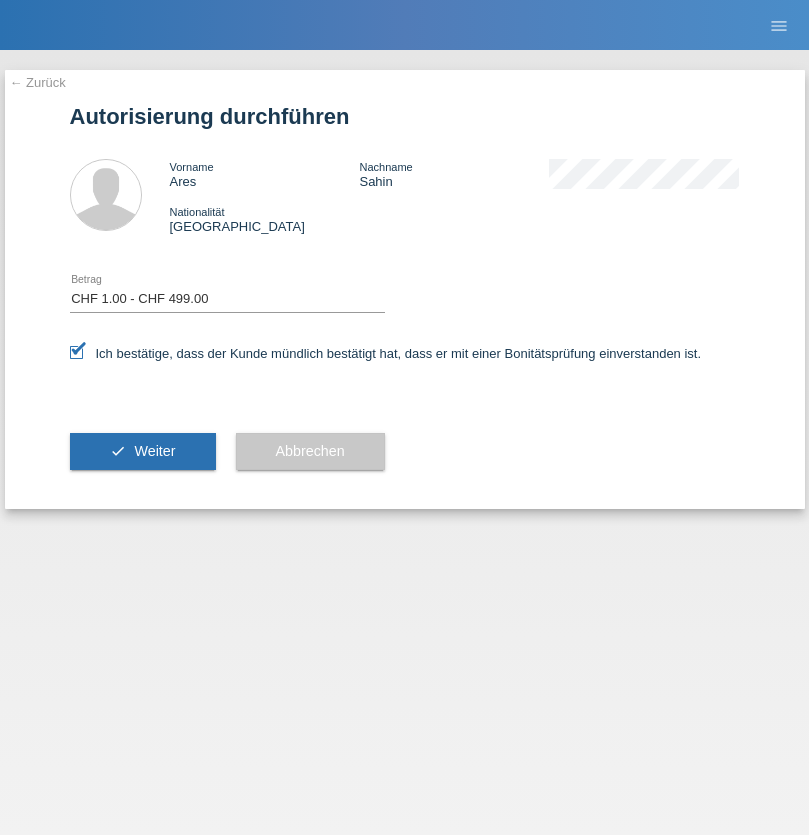 scroll, scrollTop: 0, scrollLeft: 0, axis: both 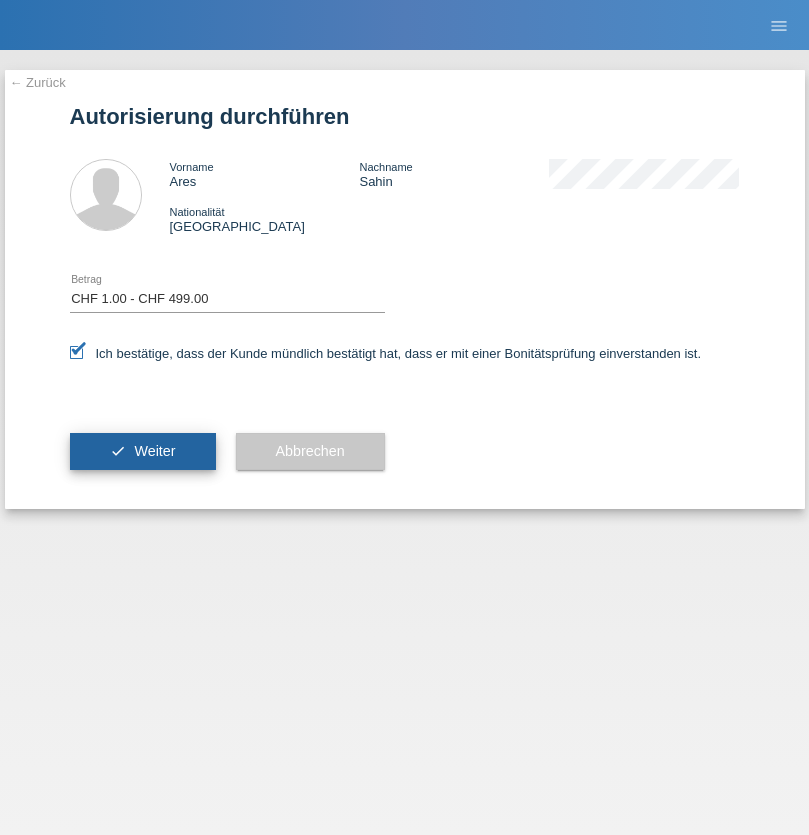 click on "Weiter" at bounding box center (154, 451) 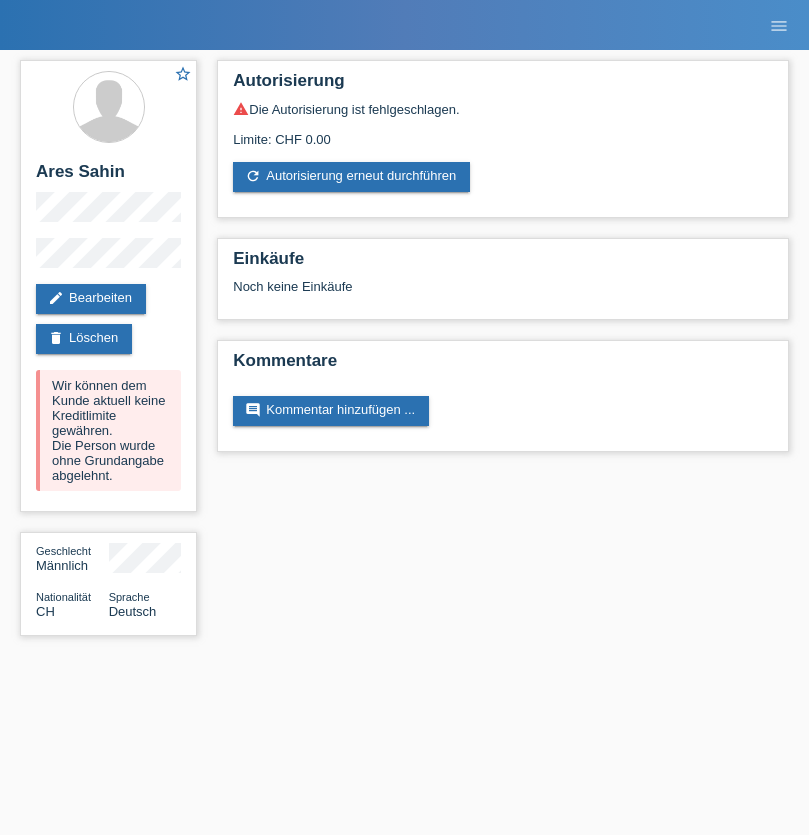 scroll, scrollTop: 0, scrollLeft: 0, axis: both 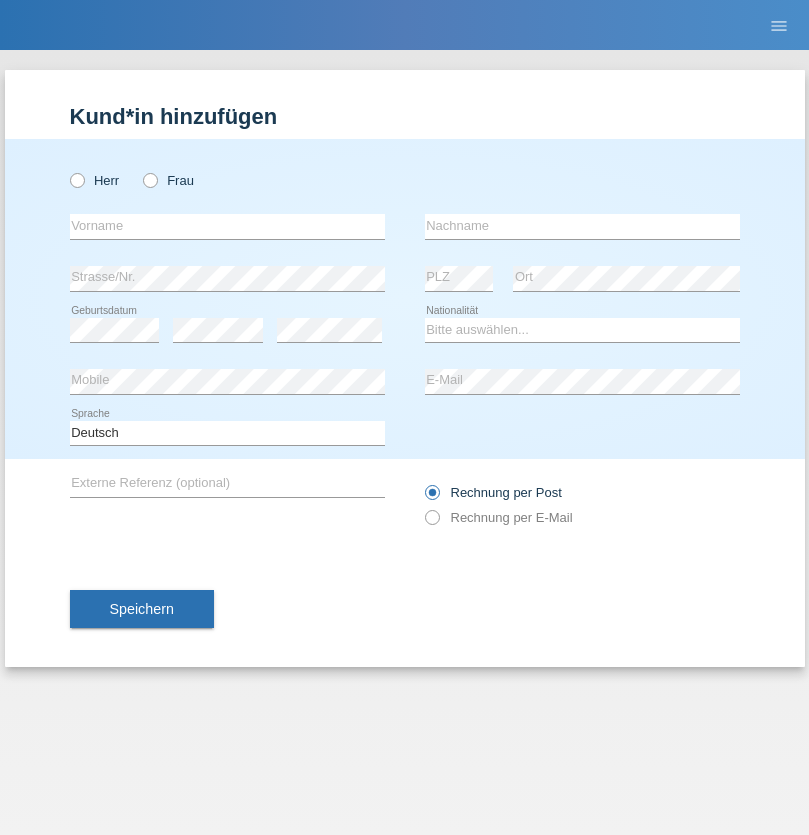 radio on "true" 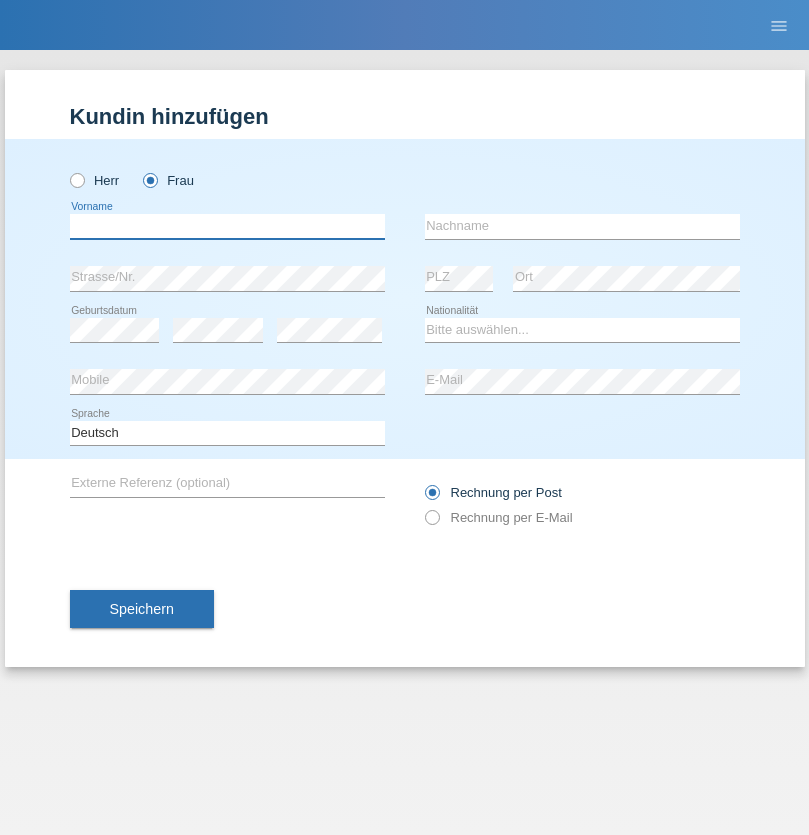 click at bounding box center [227, 226] 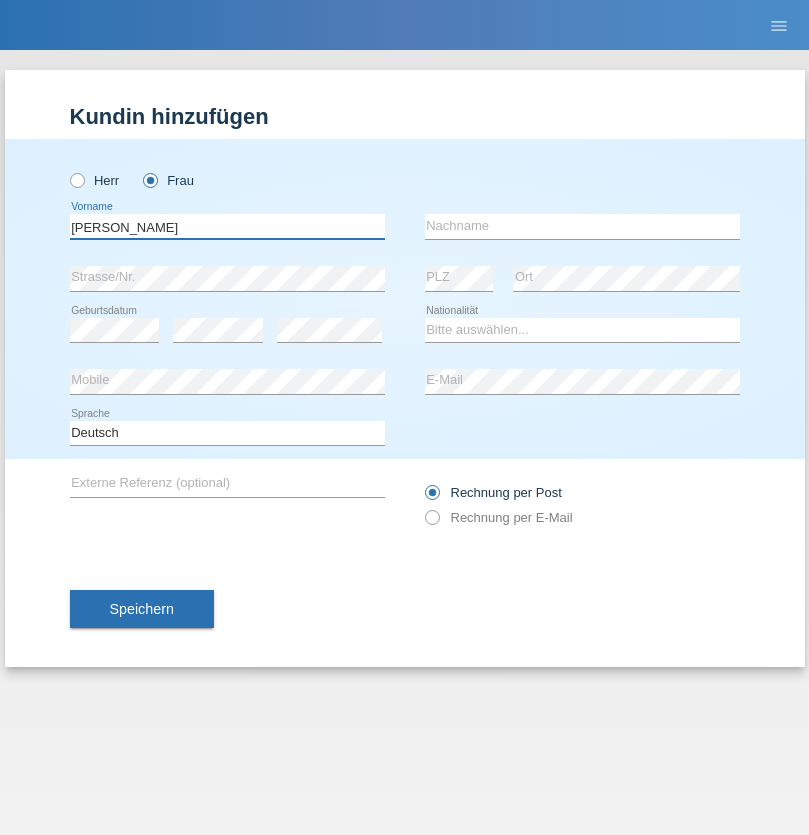 type on "Medina" 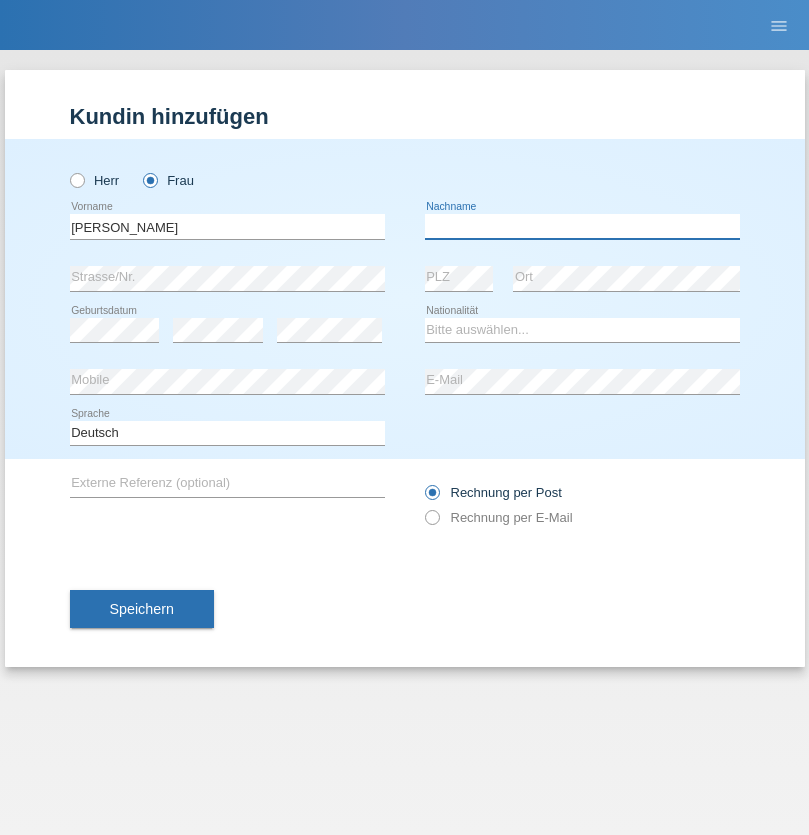 click at bounding box center (582, 226) 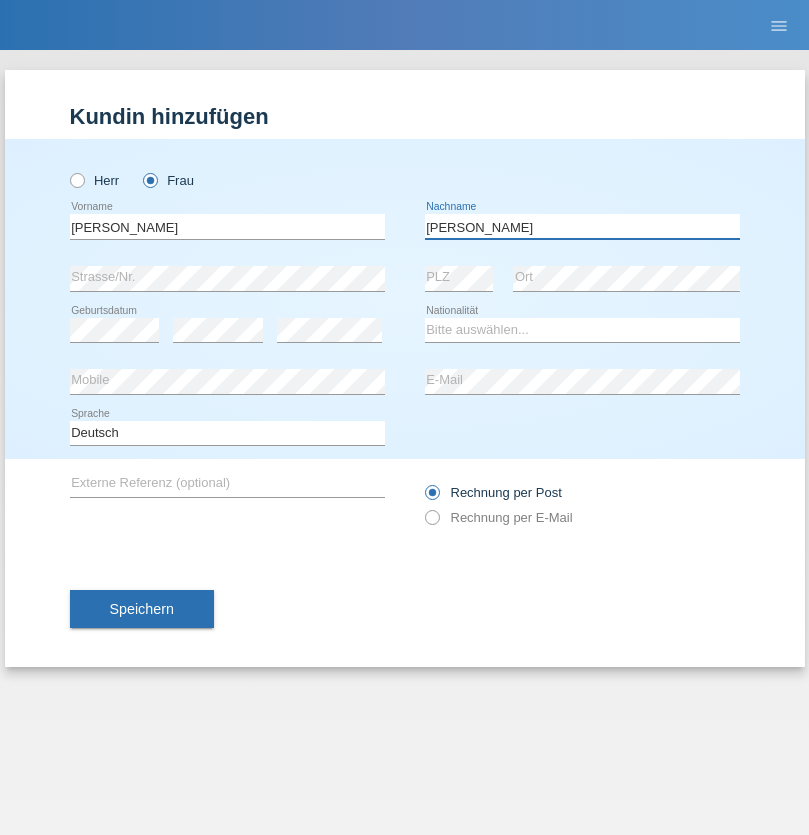 type on "Mujanovic" 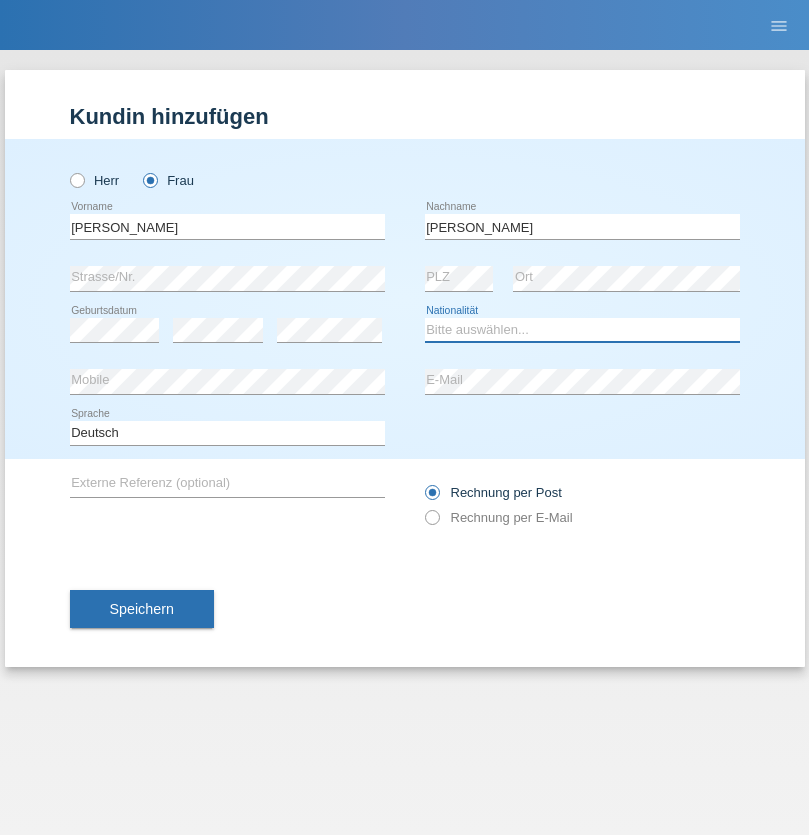 select on "CH" 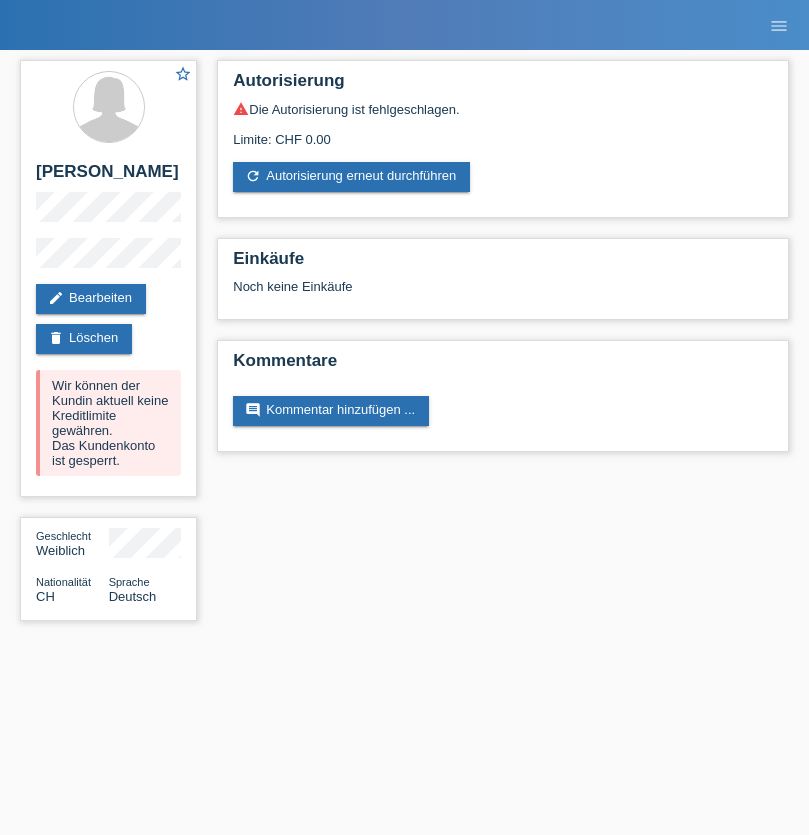 scroll, scrollTop: 0, scrollLeft: 0, axis: both 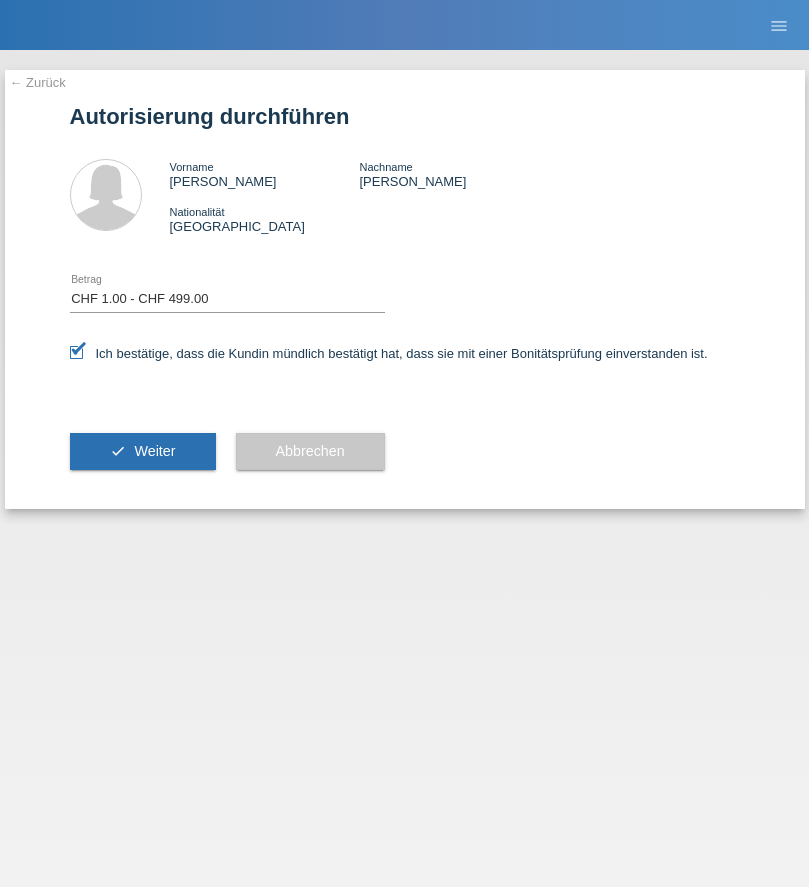 select on "1" 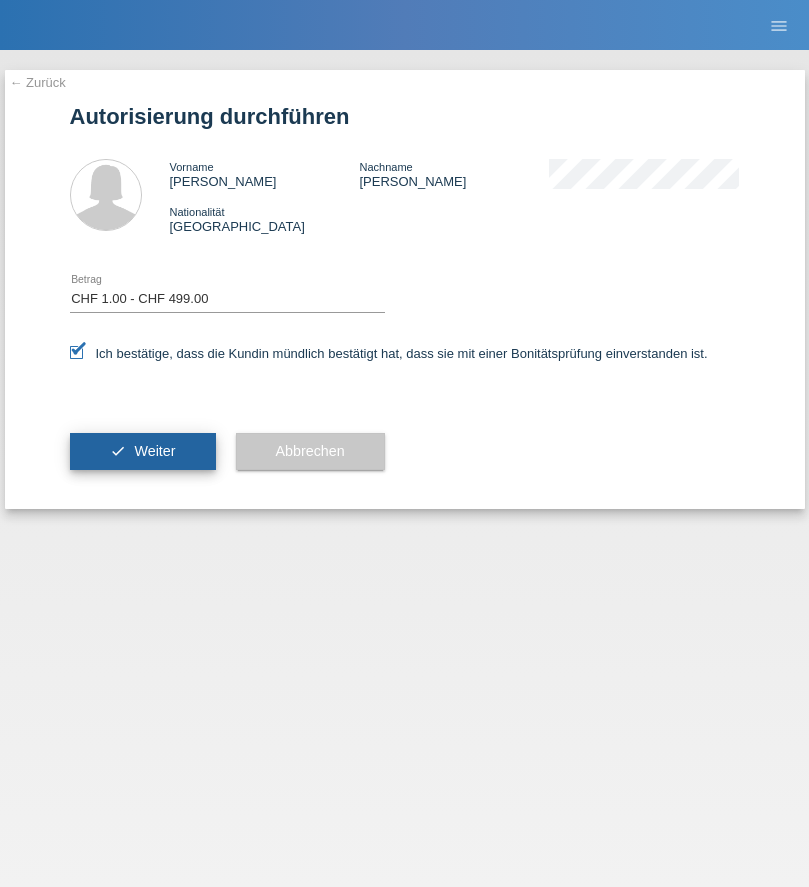 click on "Weiter" at bounding box center [154, 451] 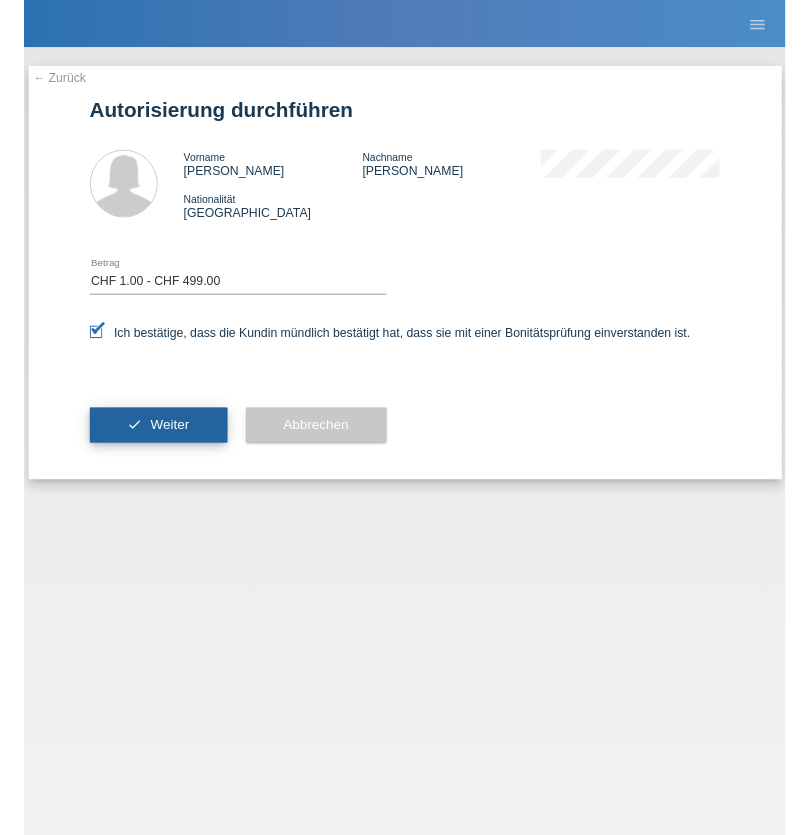 scroll, scrollTop: 0, scrollLeft: 0, axis: both 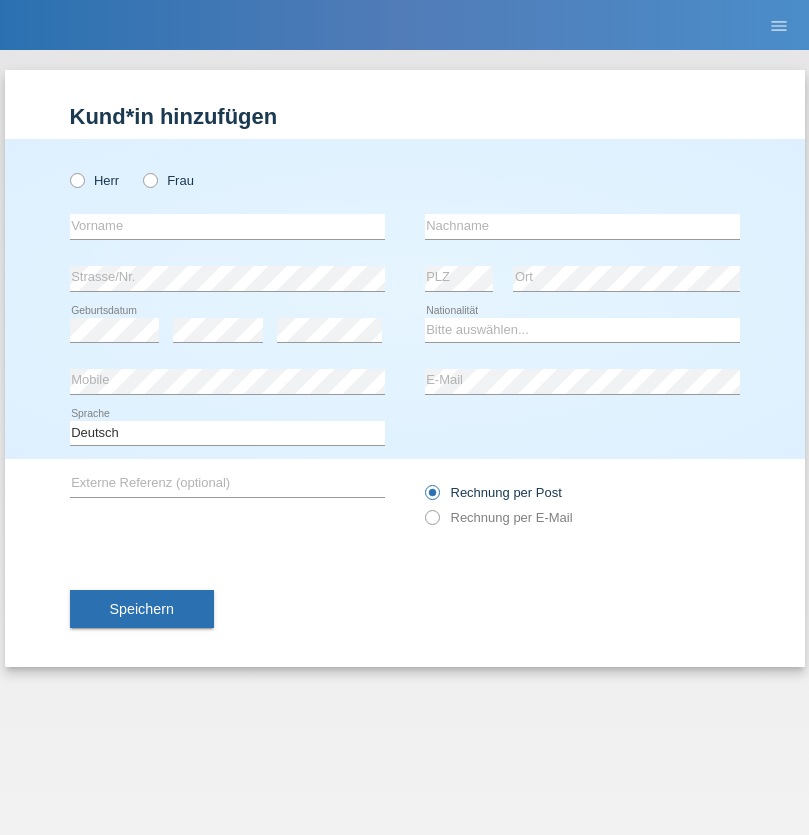 radio on "true" 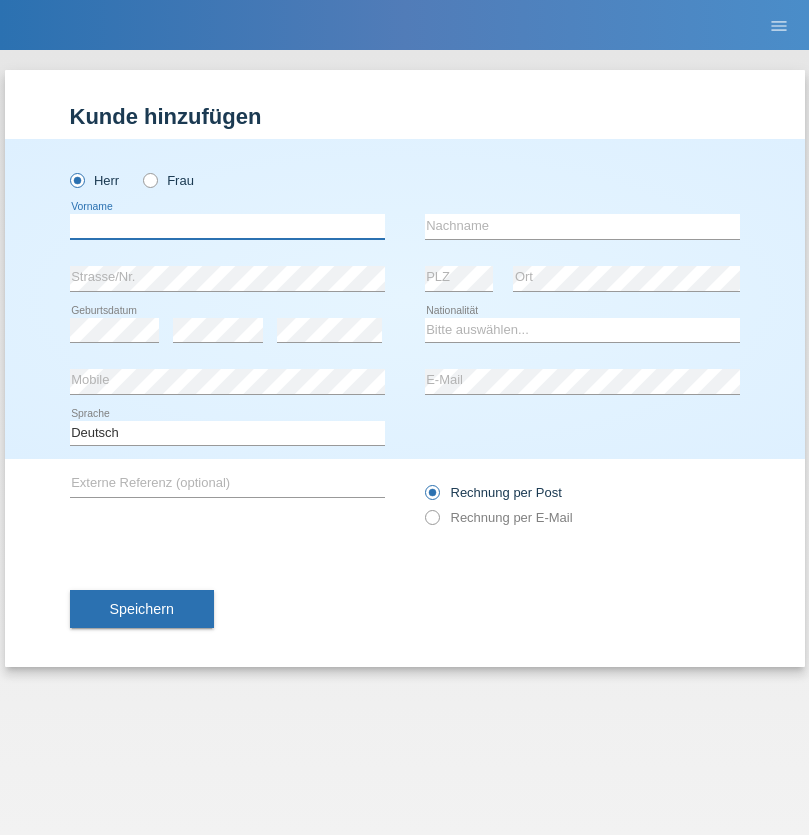 click at bounding box center [227, 226] 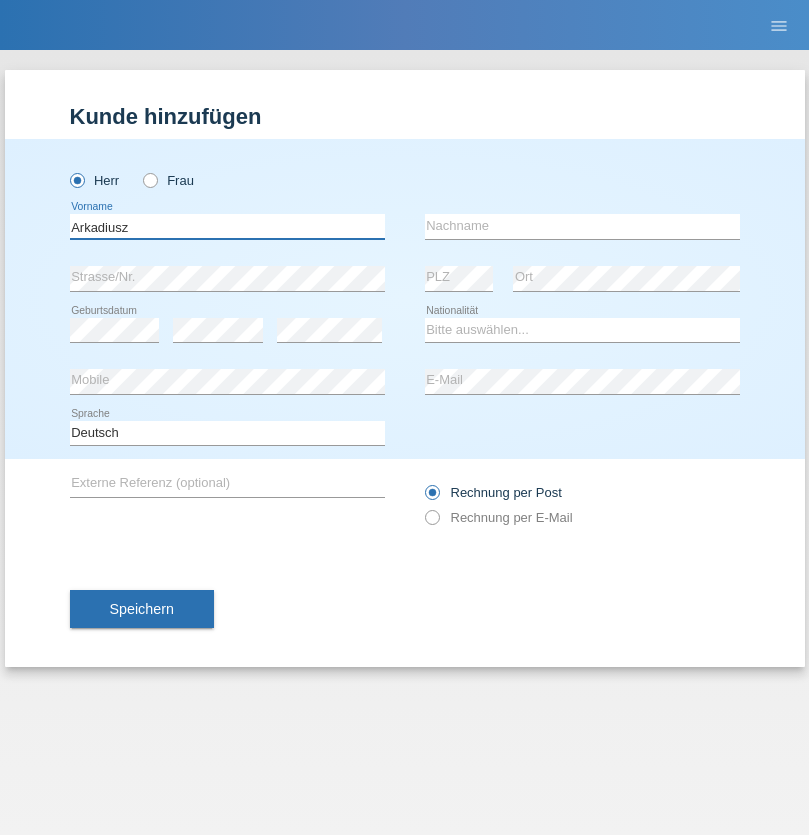 type on "Arkadiusz" 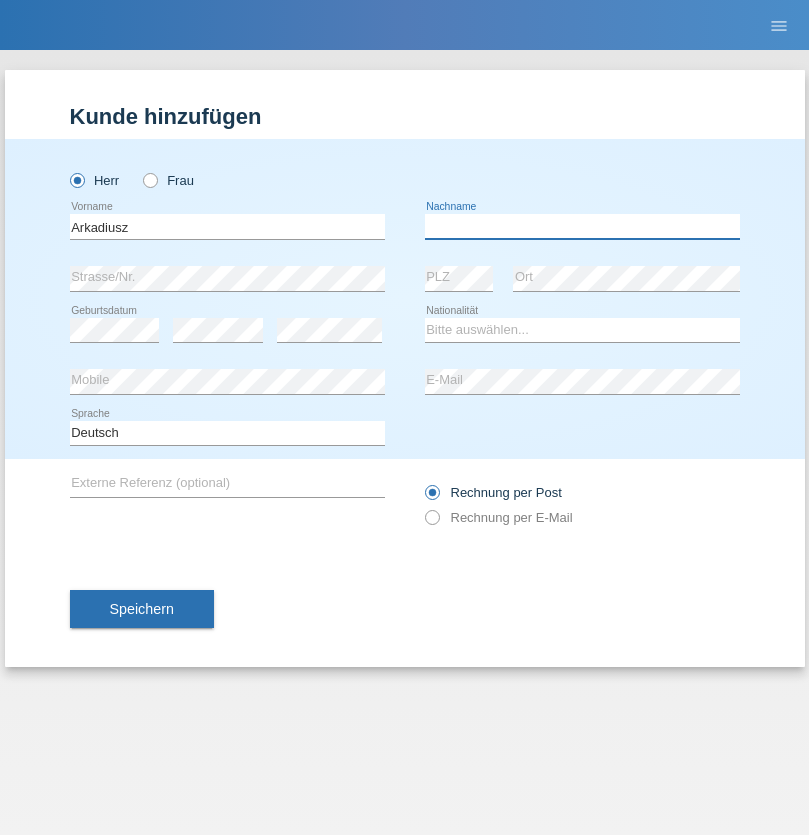 click at bounding box center [582, 226] 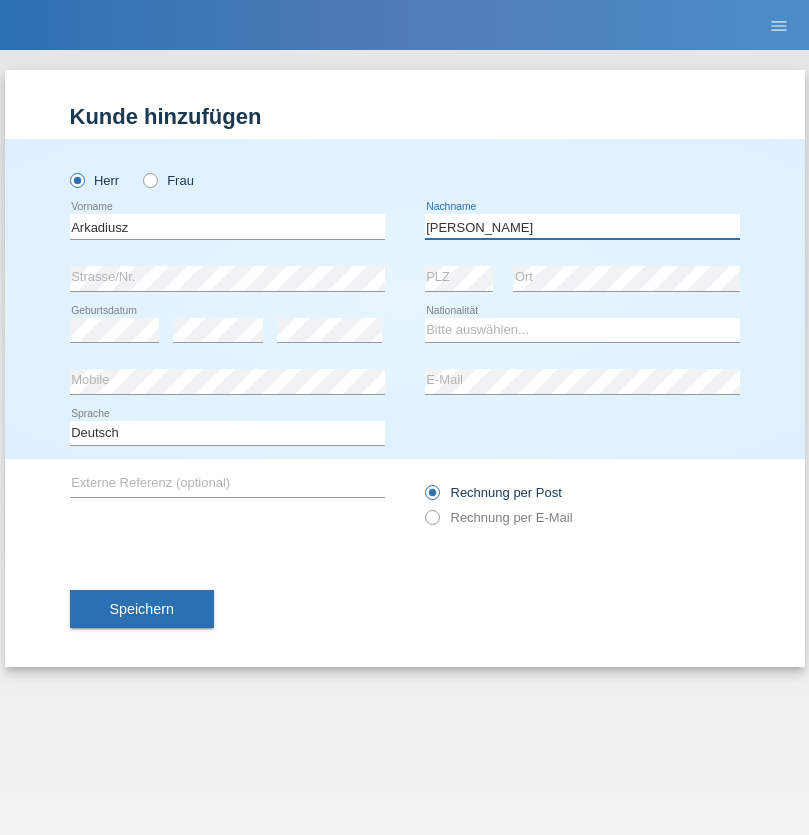 type on "Lukaszewski" 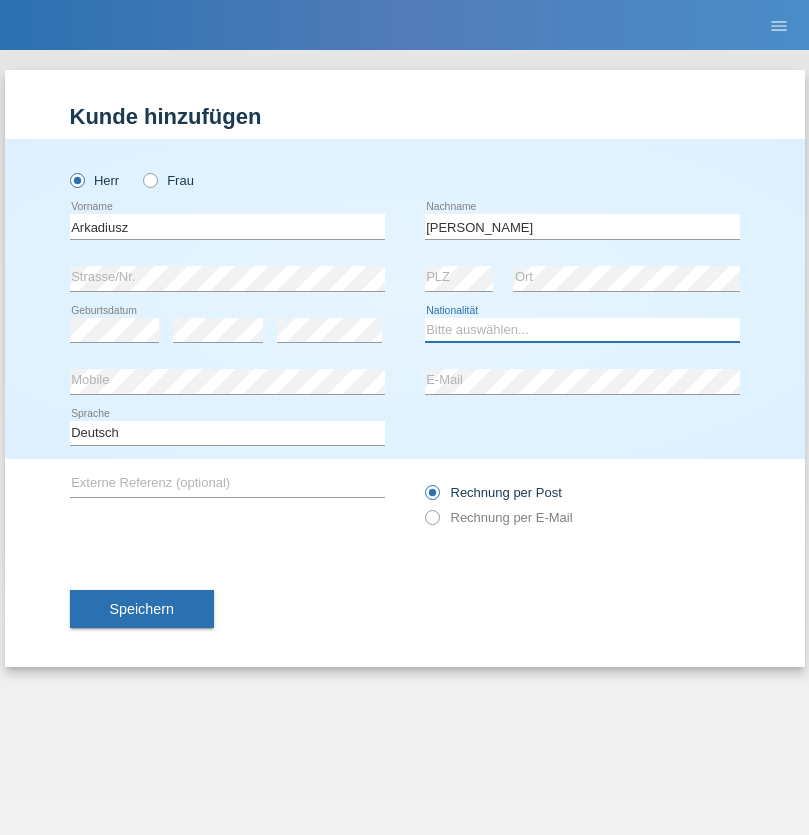 select on "PL" 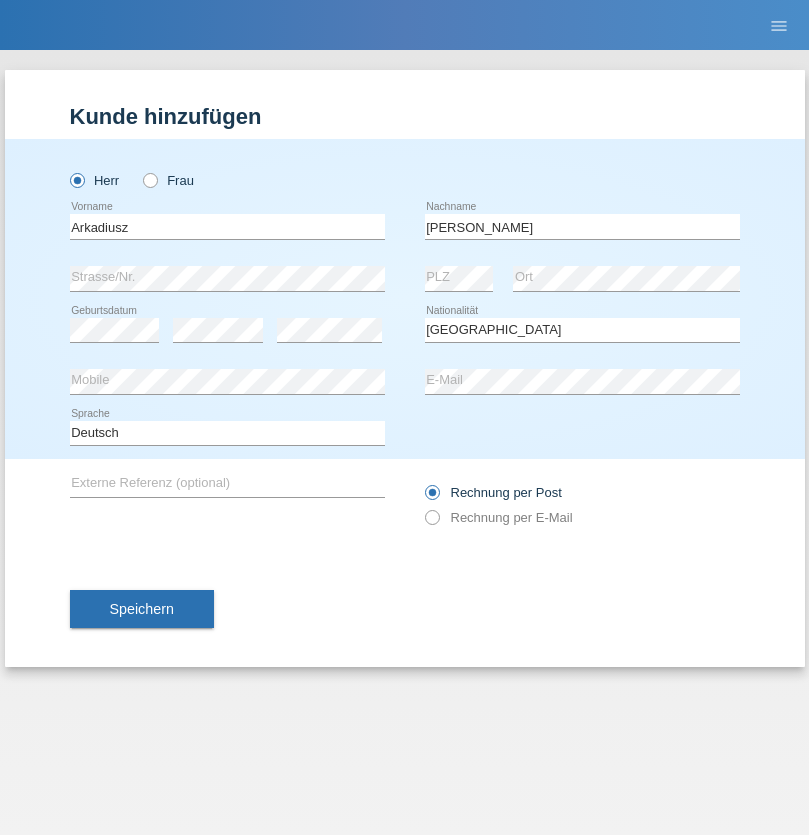select on "C" 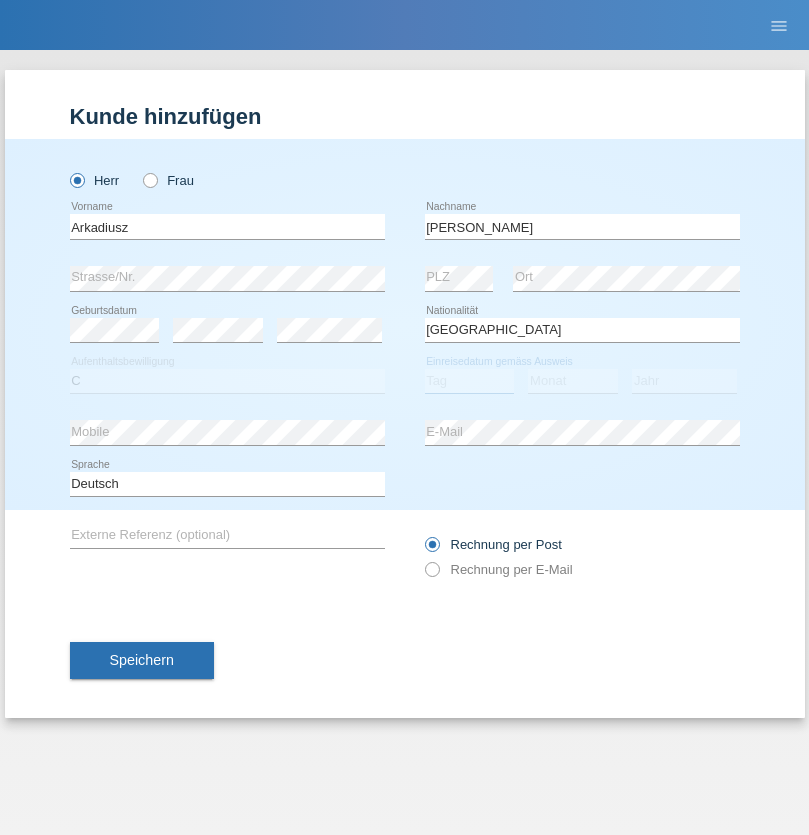 select on "19" 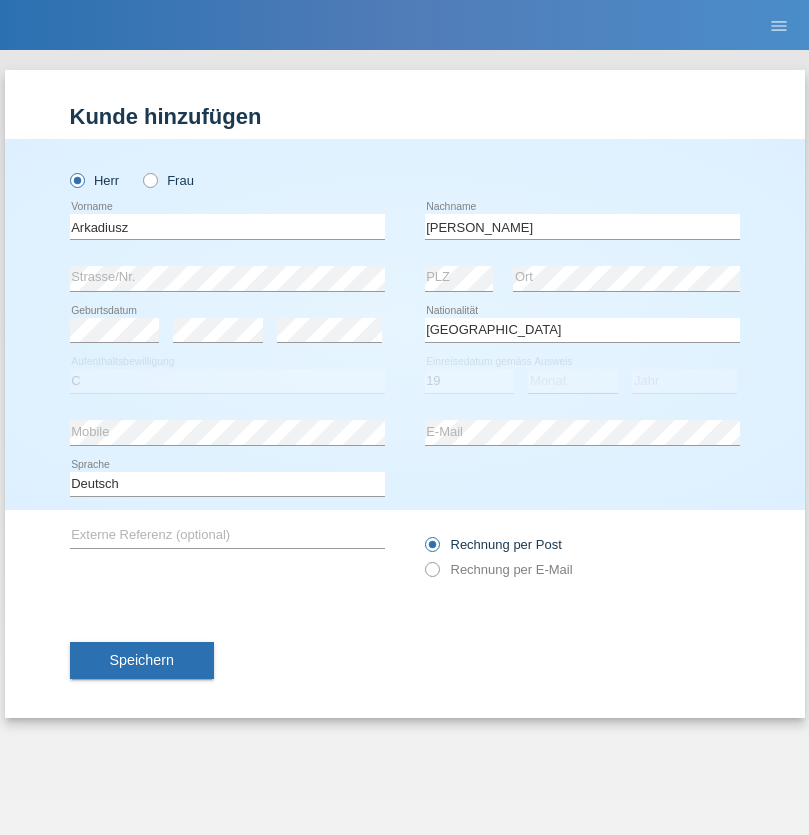select on "08" 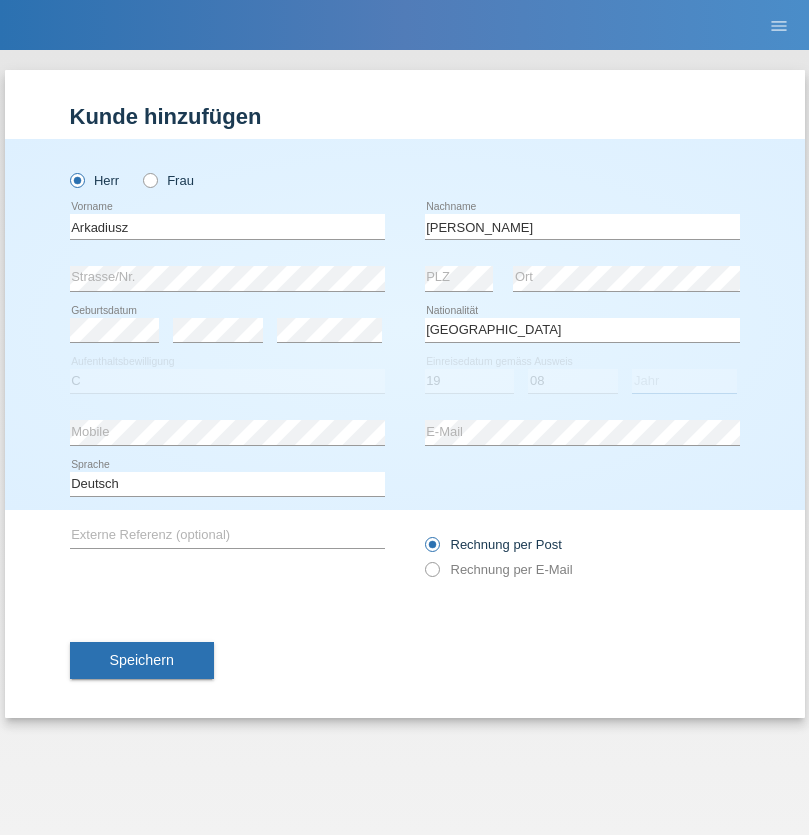 select on "2017" 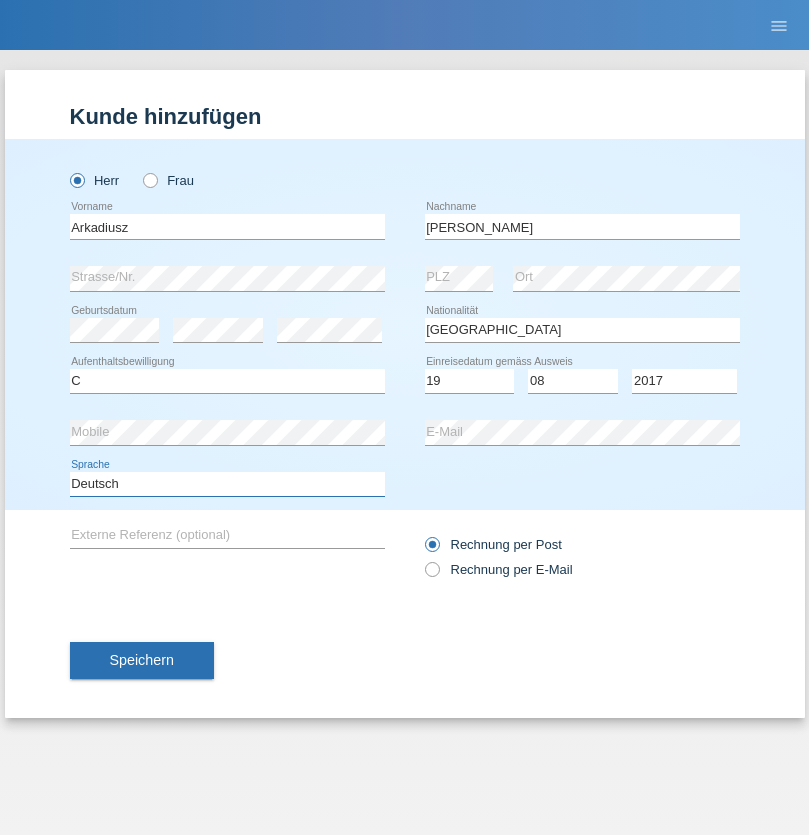 select on "en" 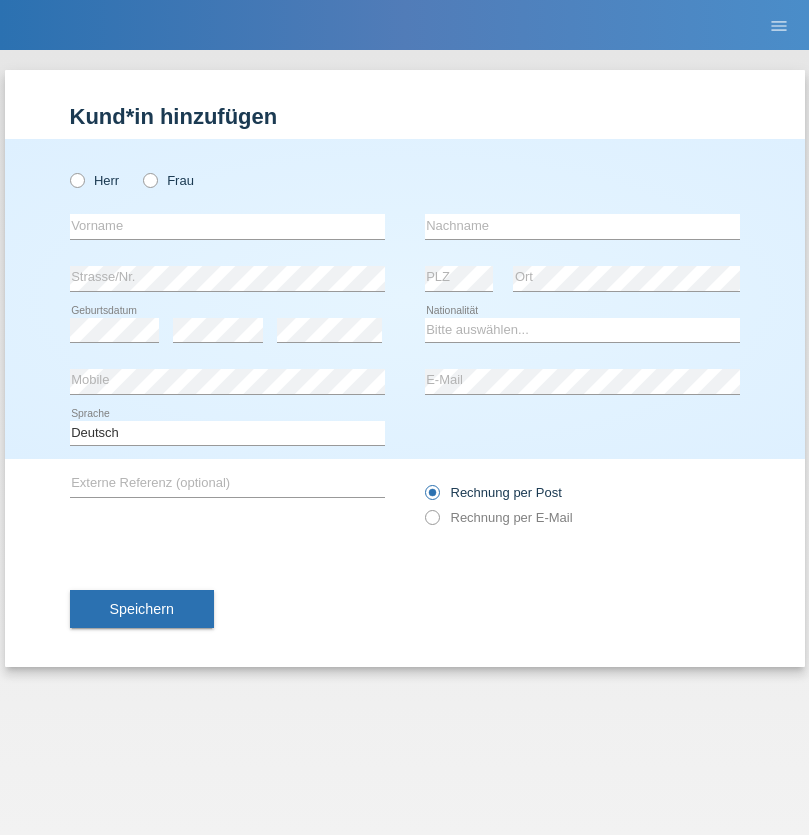 scroll, scrollTop: 0, scrollLeft: 0, axis: both 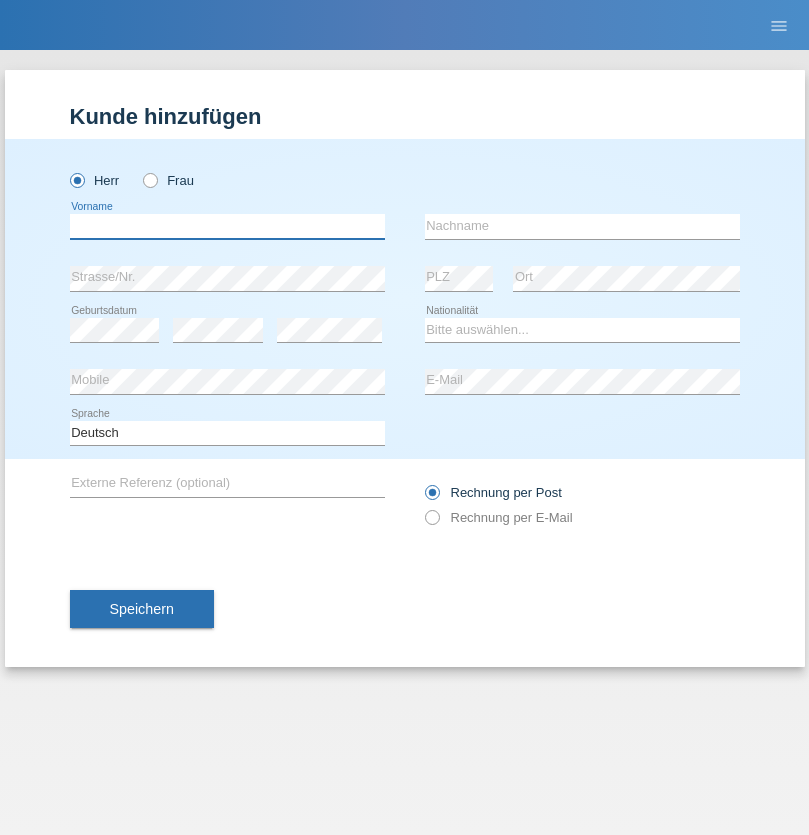click at bounding box center [227, 226] 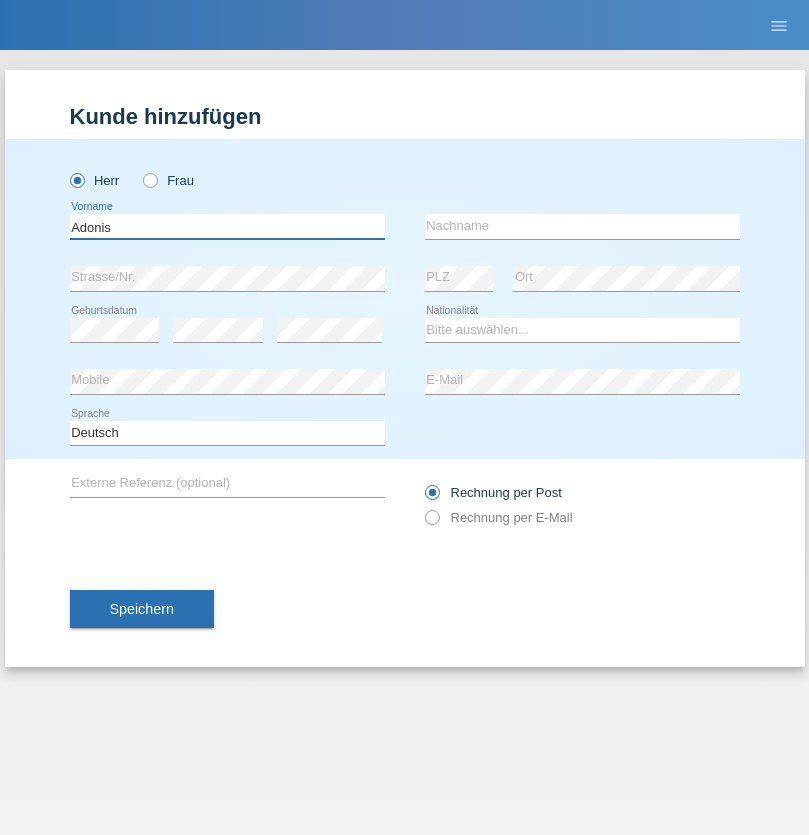 type on "Adonis" 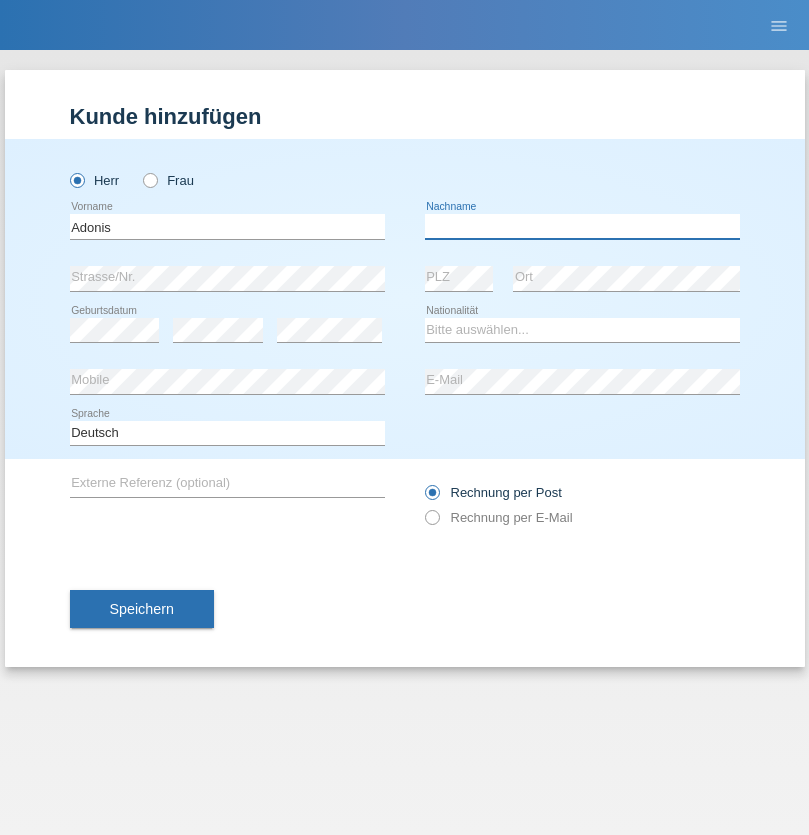 click at bounding box center (582, 226) 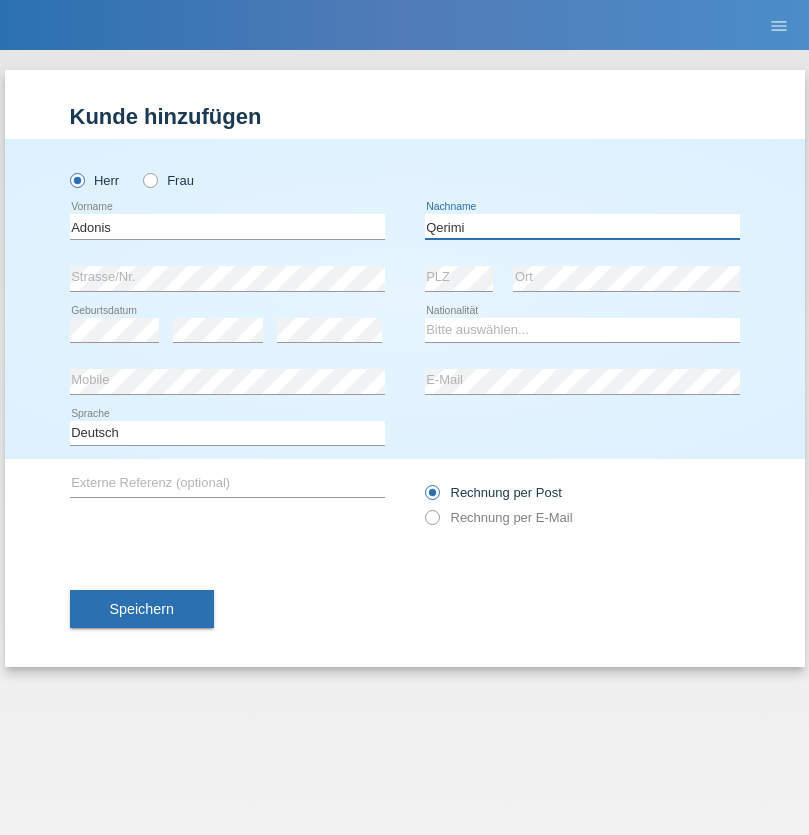 type on "Qerimi" 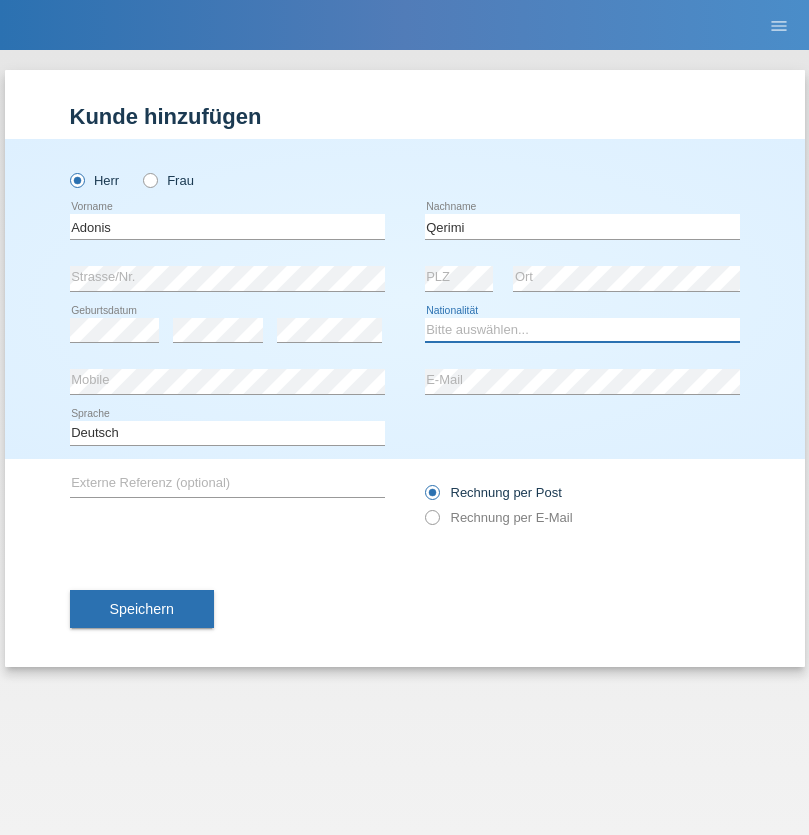 select on "XK" 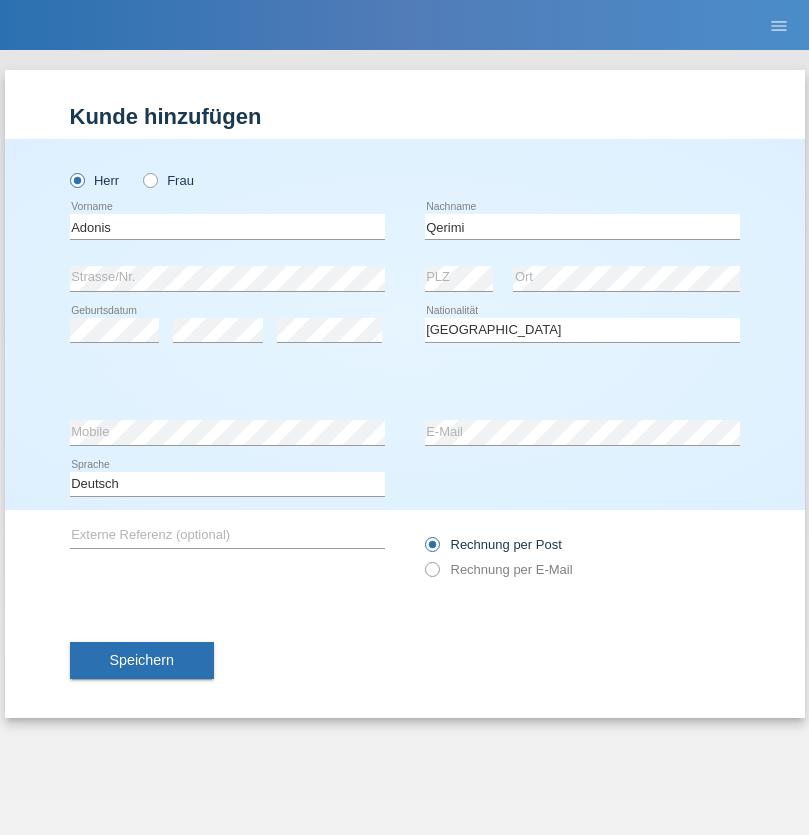 select on "C" 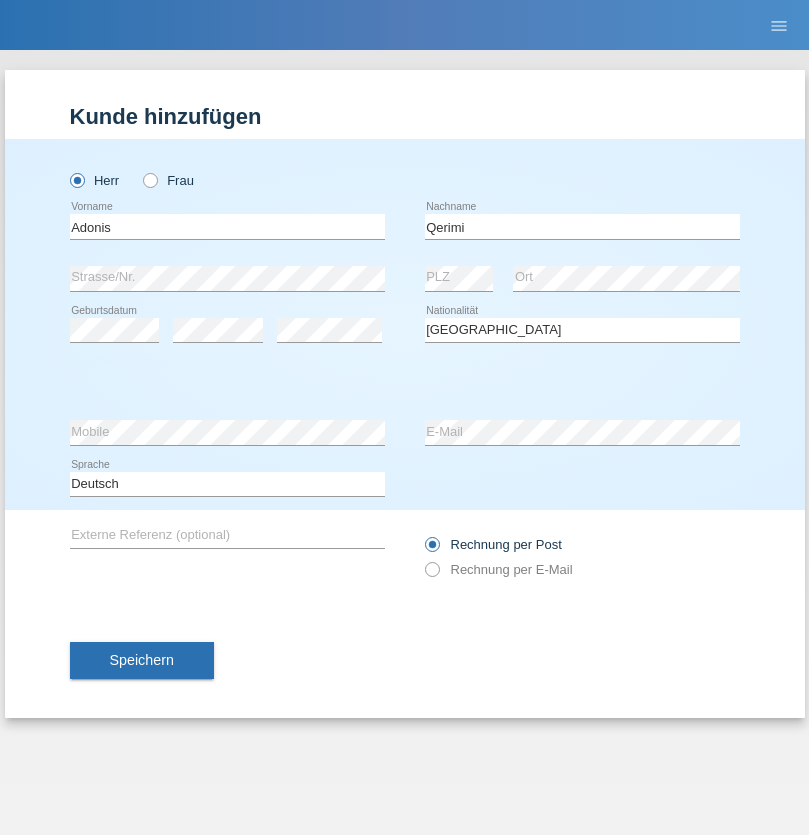 select on "12" 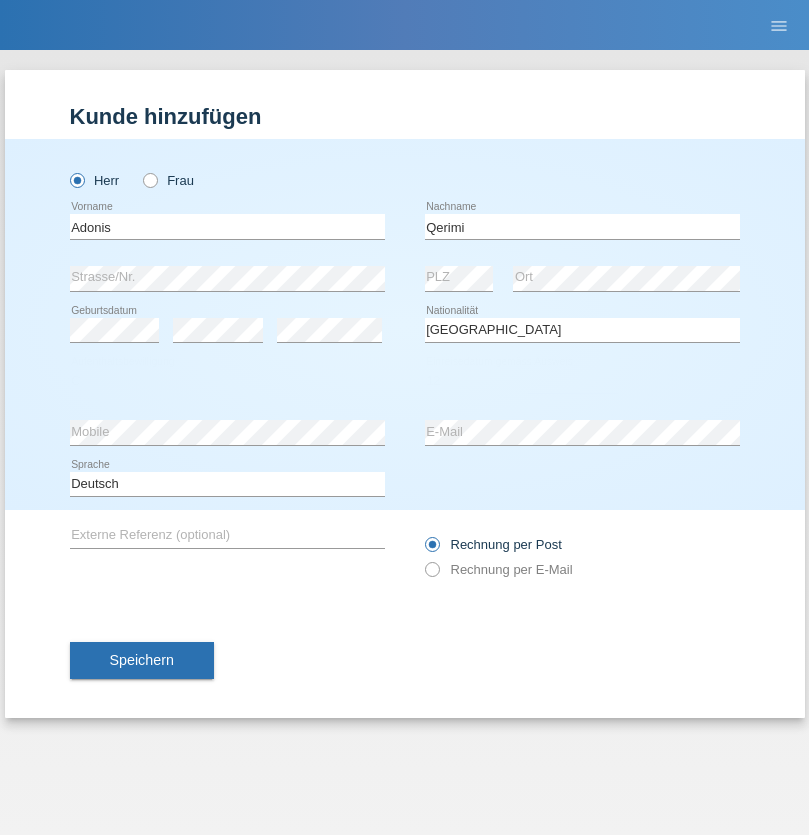select on "07" 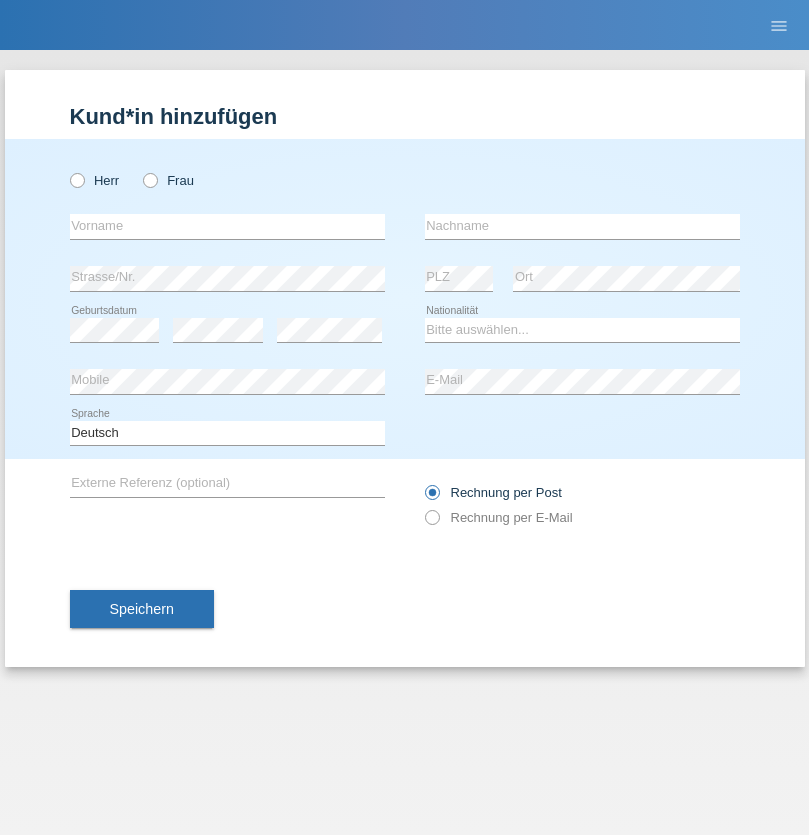 scroll, scrollTop: 0, scrollLeft: 0, axis: both 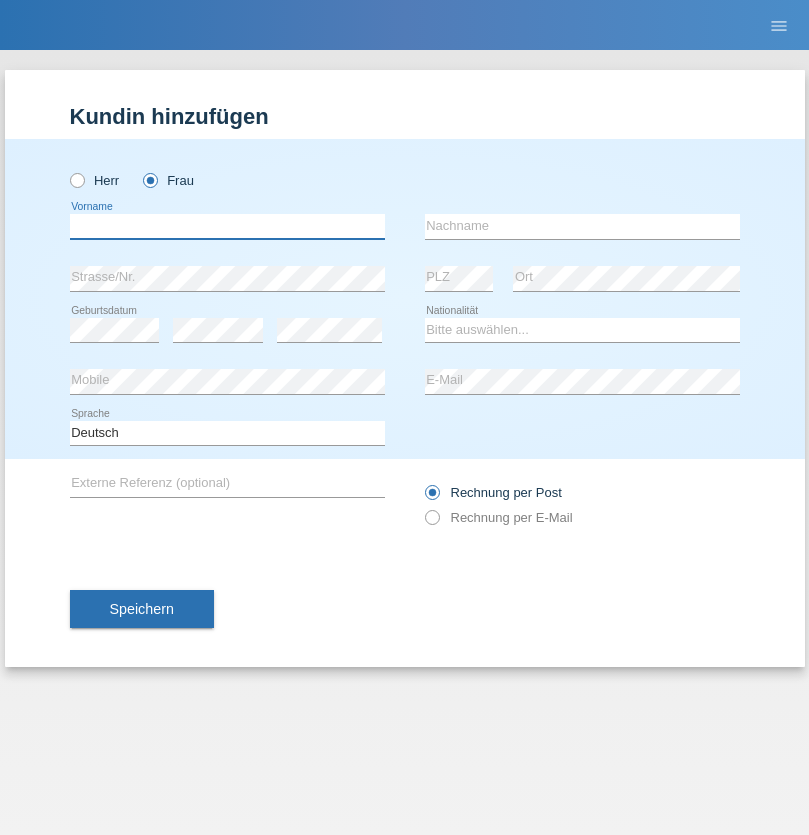 click at bounding box center [227, 226] 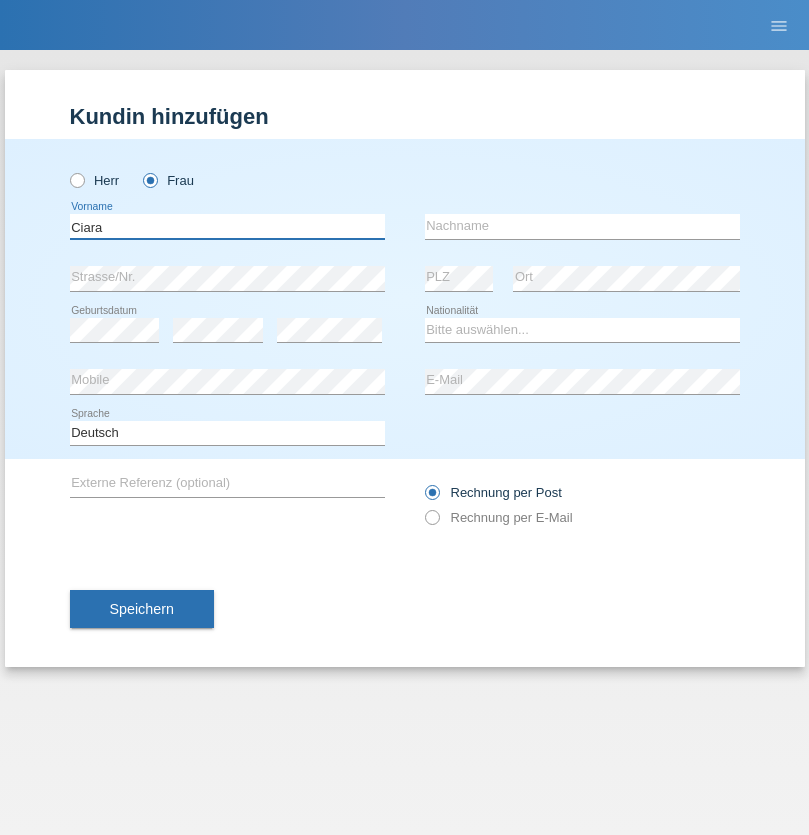 type on "Ciara" 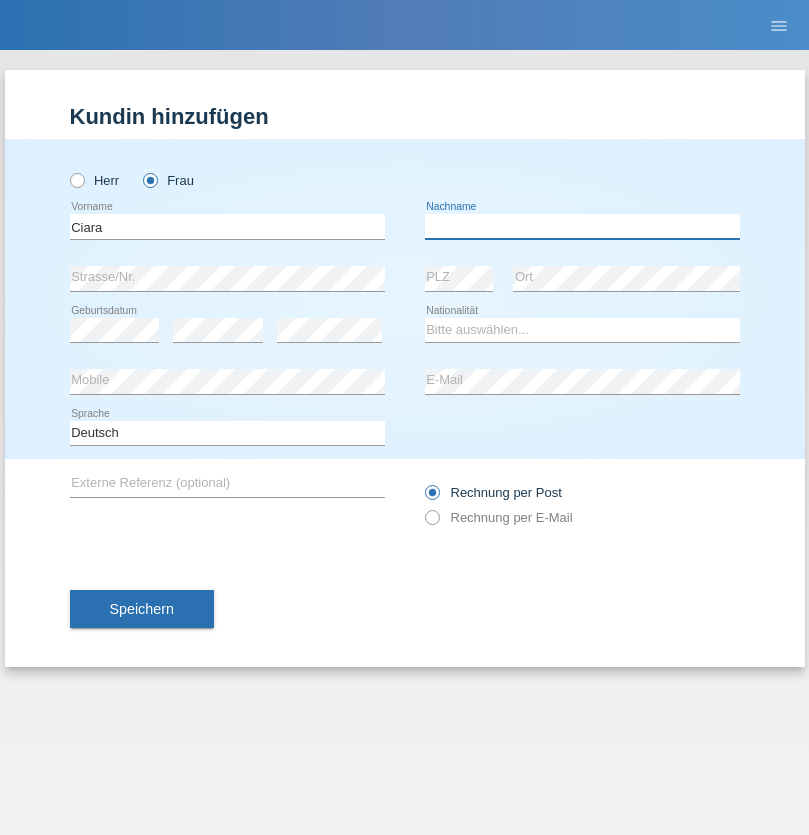 click at bounding box center (582, 226) 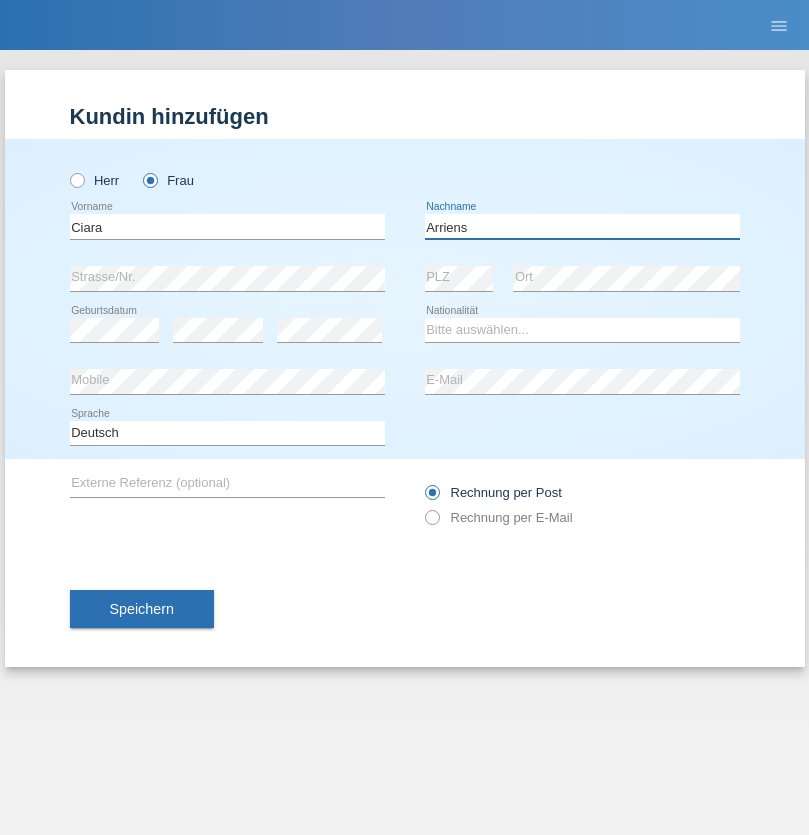 type on "Arriens" 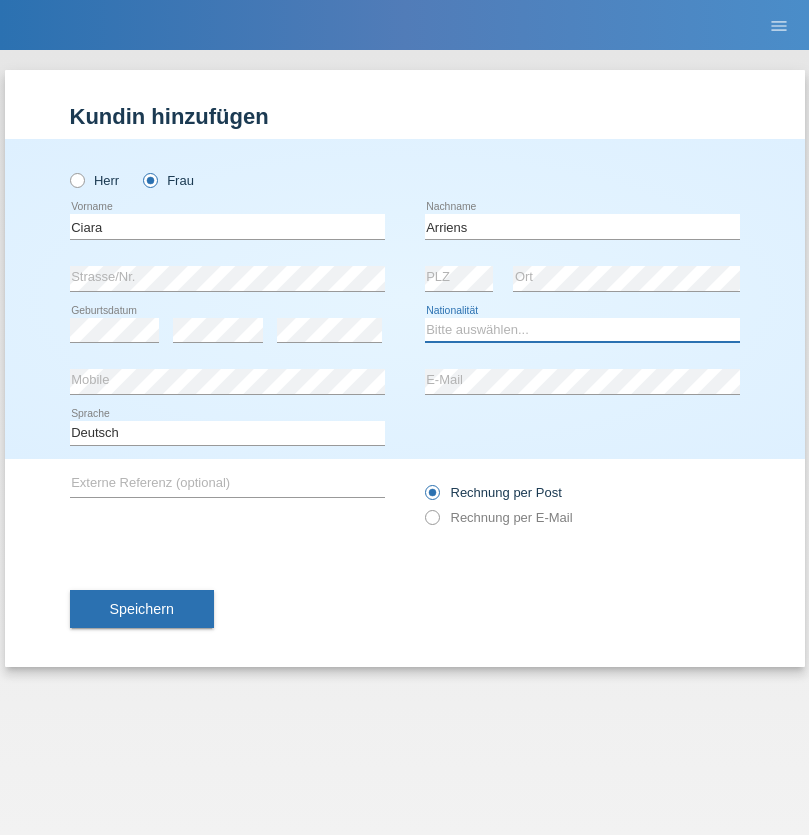 select on "CH" 